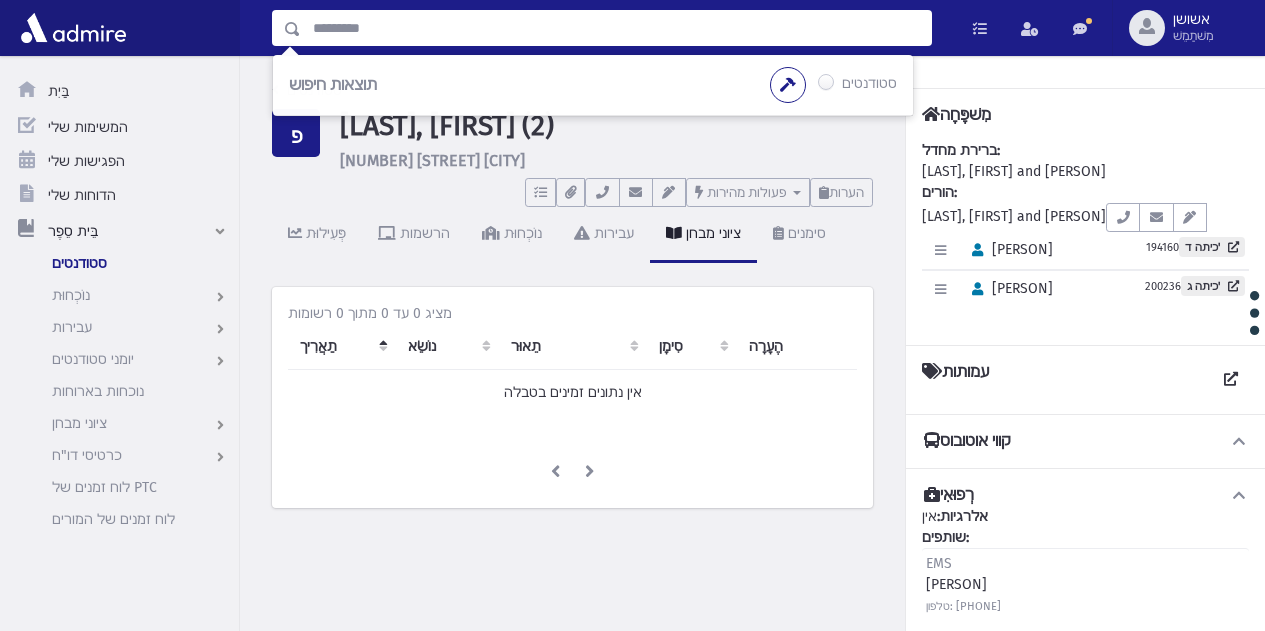 scroll, scrollTop: 0, scrollLeft: 0, axis: both 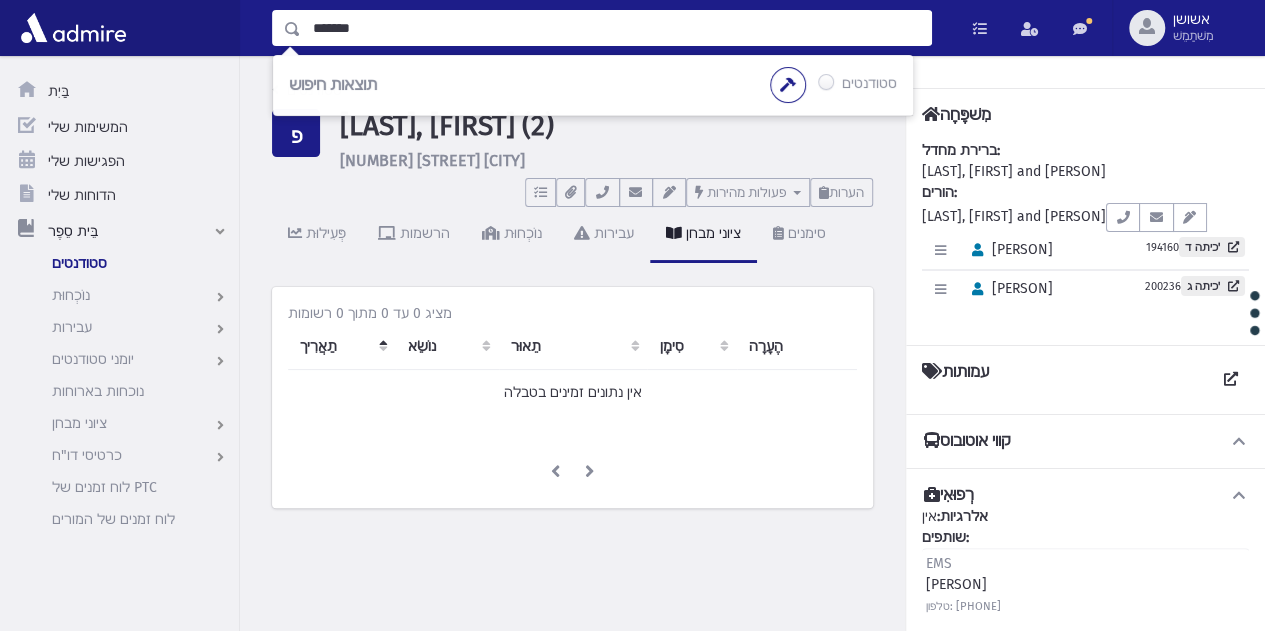 type on "*******" 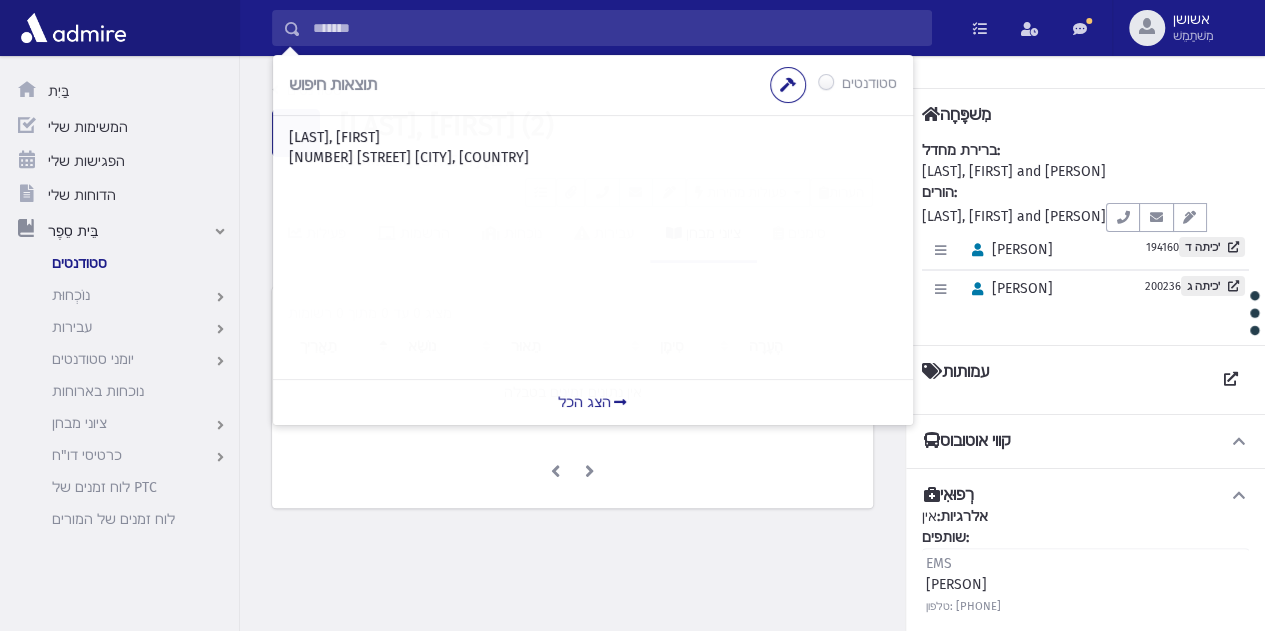 click on "קובלבסקי, אלעזר" at bounding box center [334, 137] 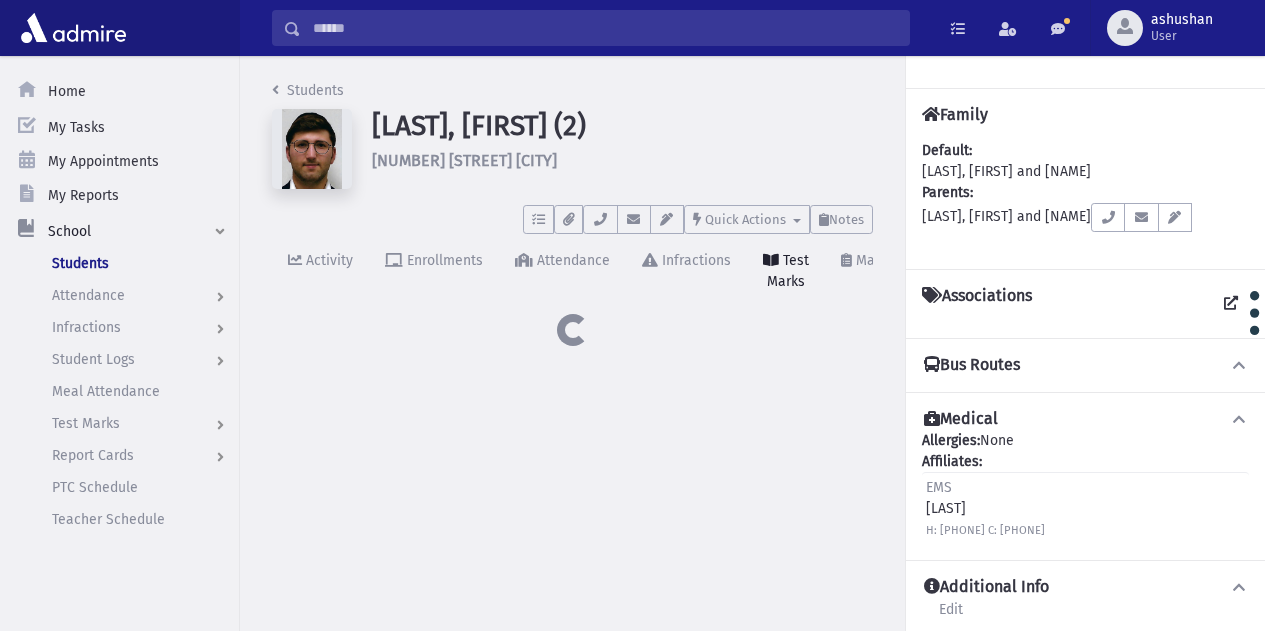 scroll, scrollTop: 0, scrollLeft: 0, axis: both 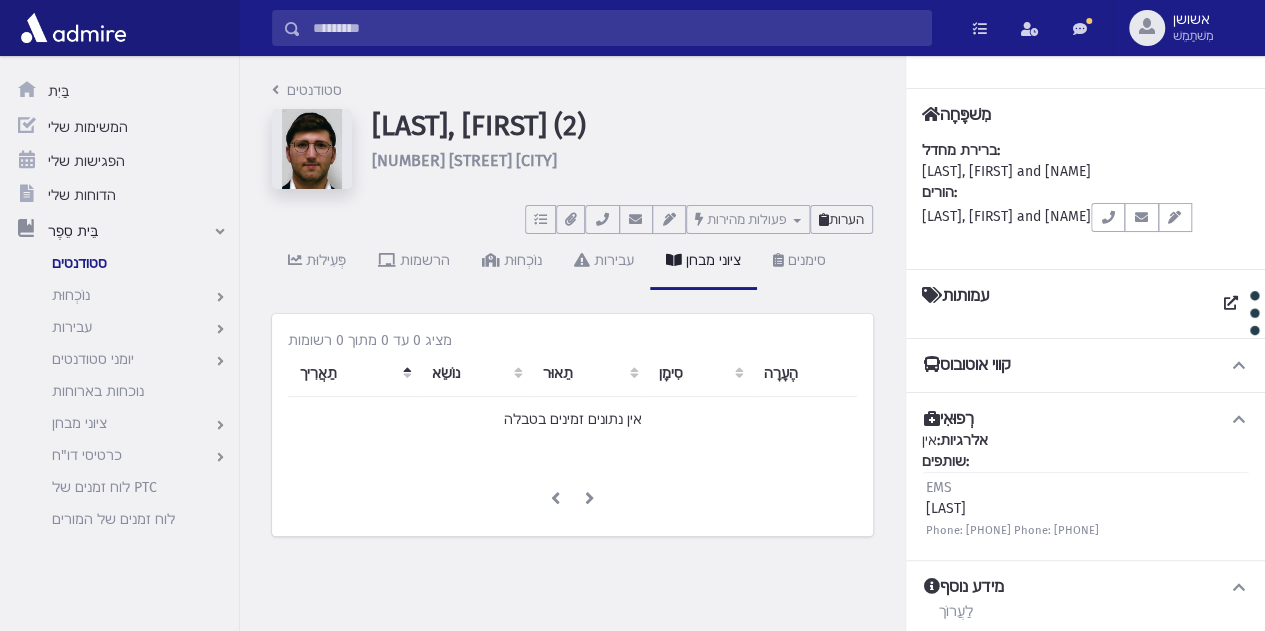 click on "הערות" at bounding box center (841, 219) 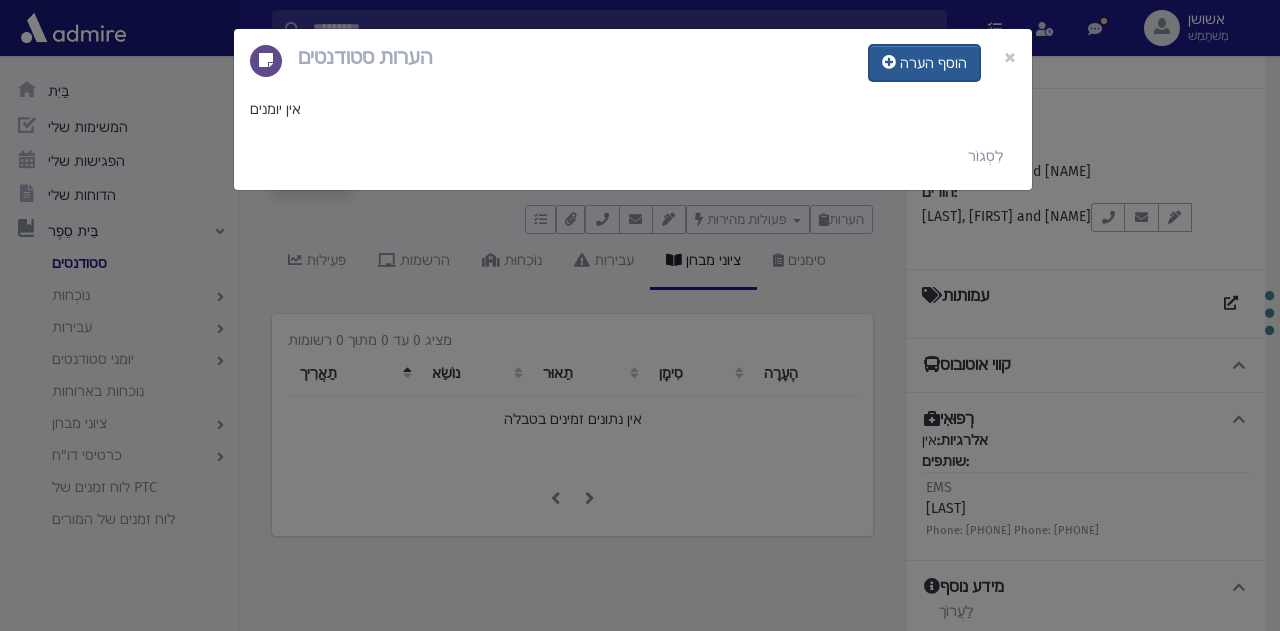 click on "הוסף הערה" at bounding box center (933, 63) 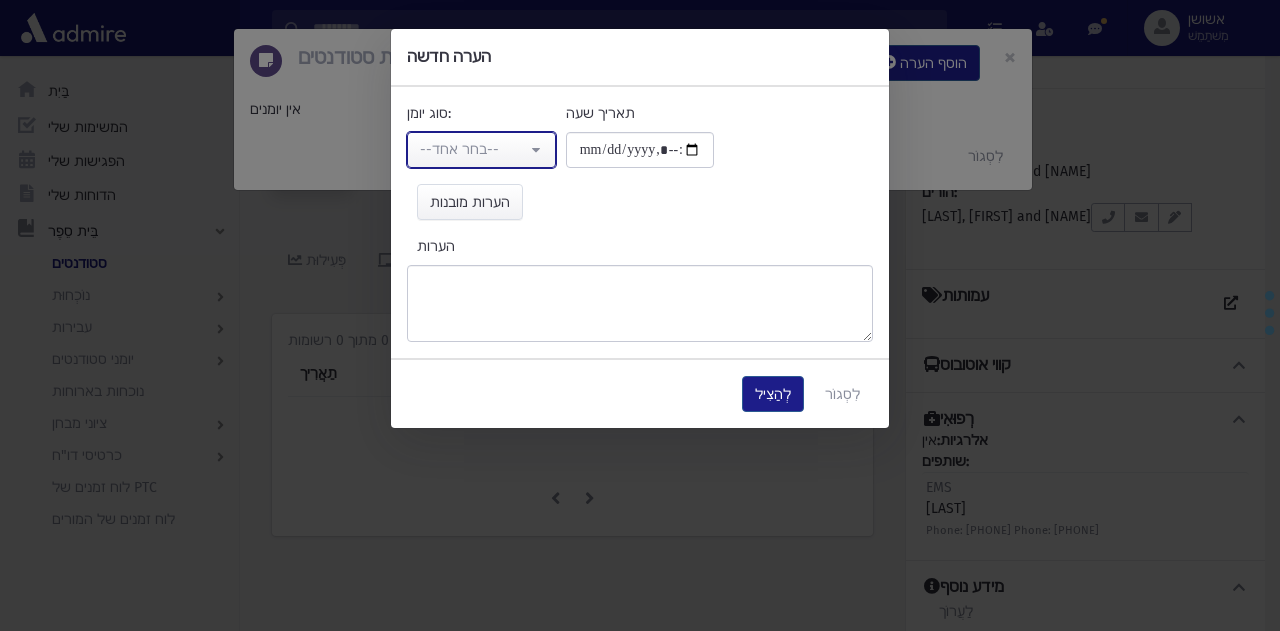click on "--בחר אחד--" at bounding box center [481, 150] 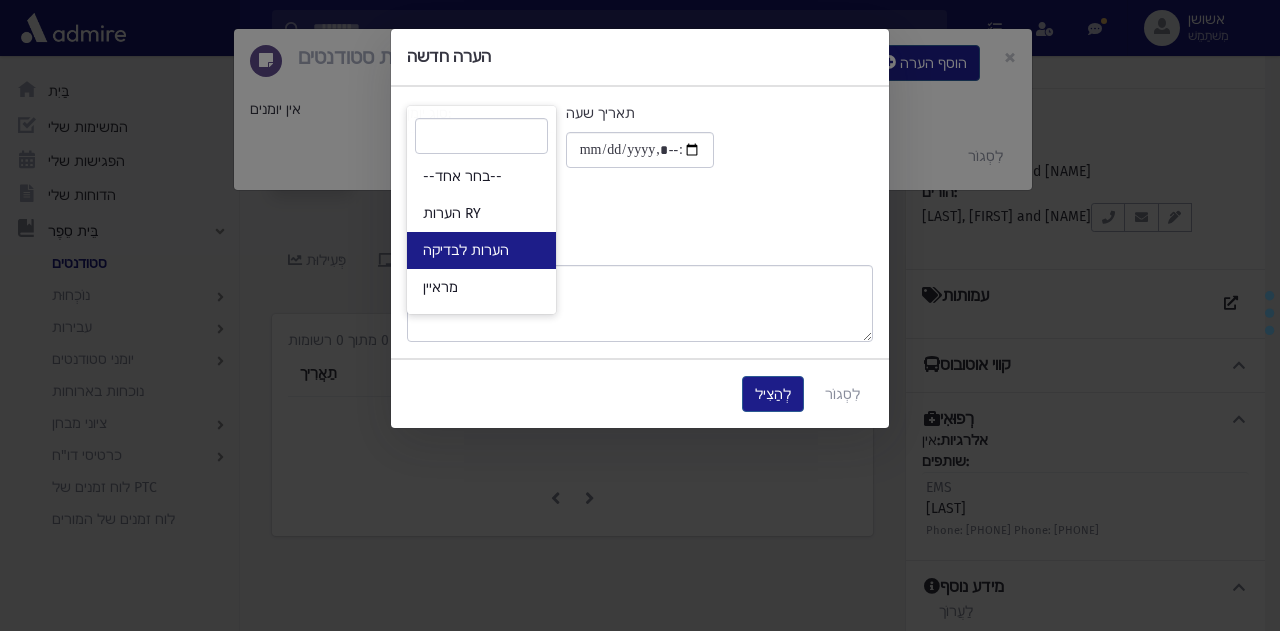 click on "הערות לבדיקה" at bounding box center (481, 250) 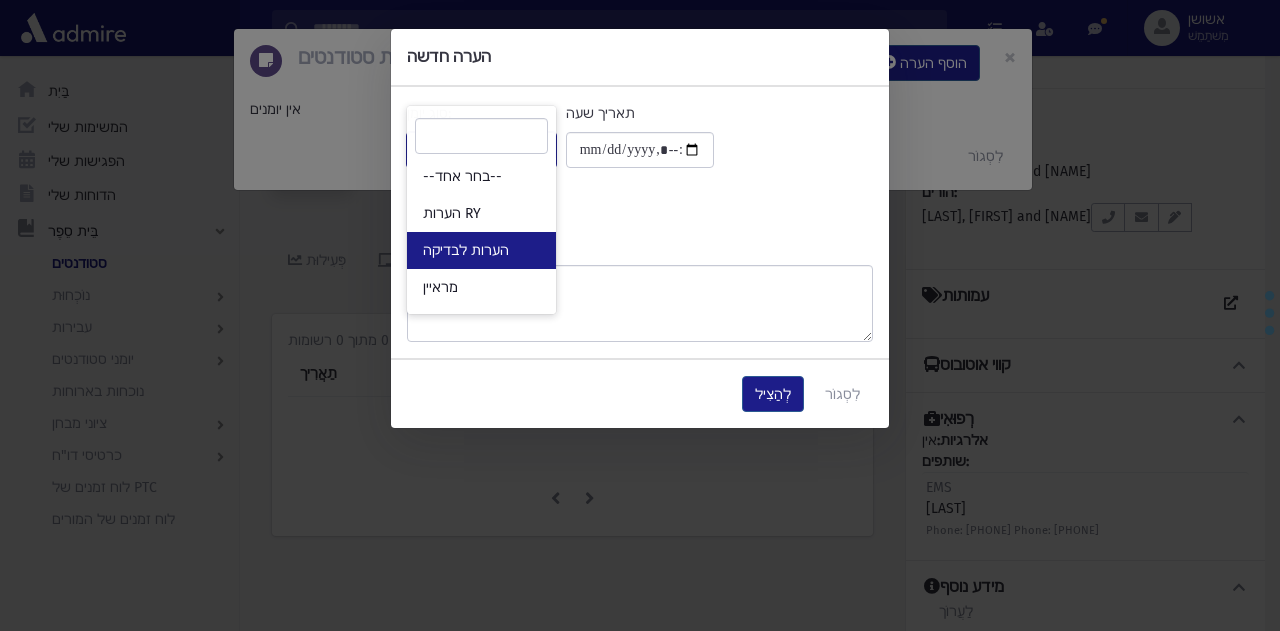select on "*" 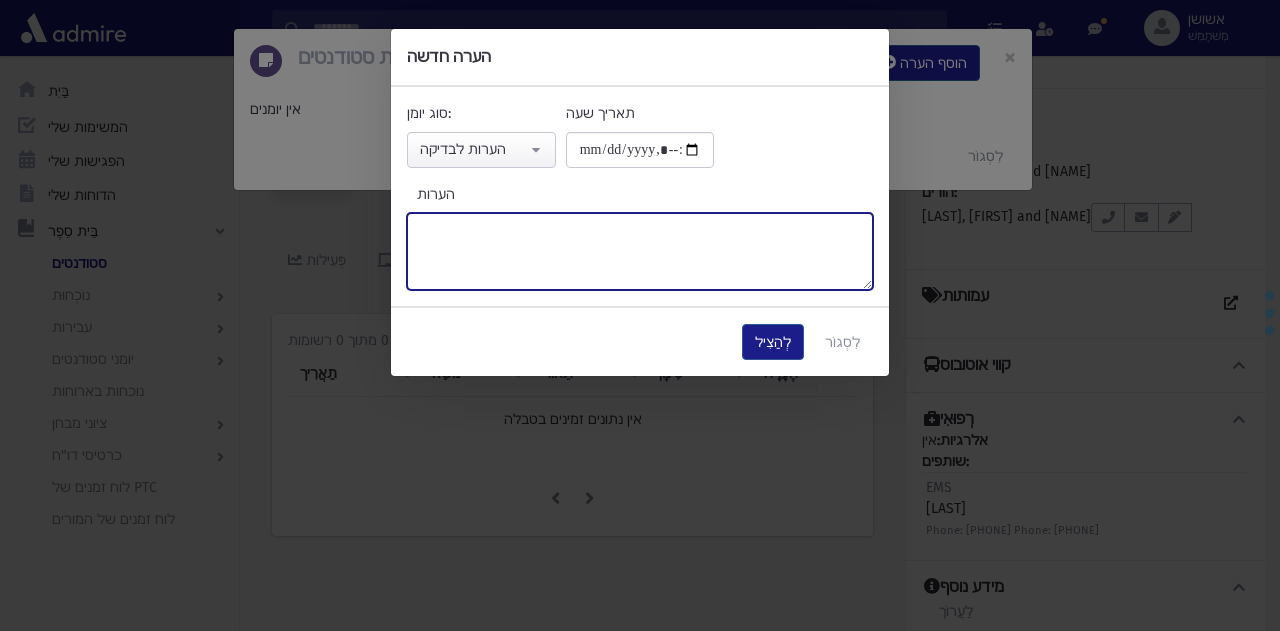 click on "הערות" at bounding box center [640, 251] 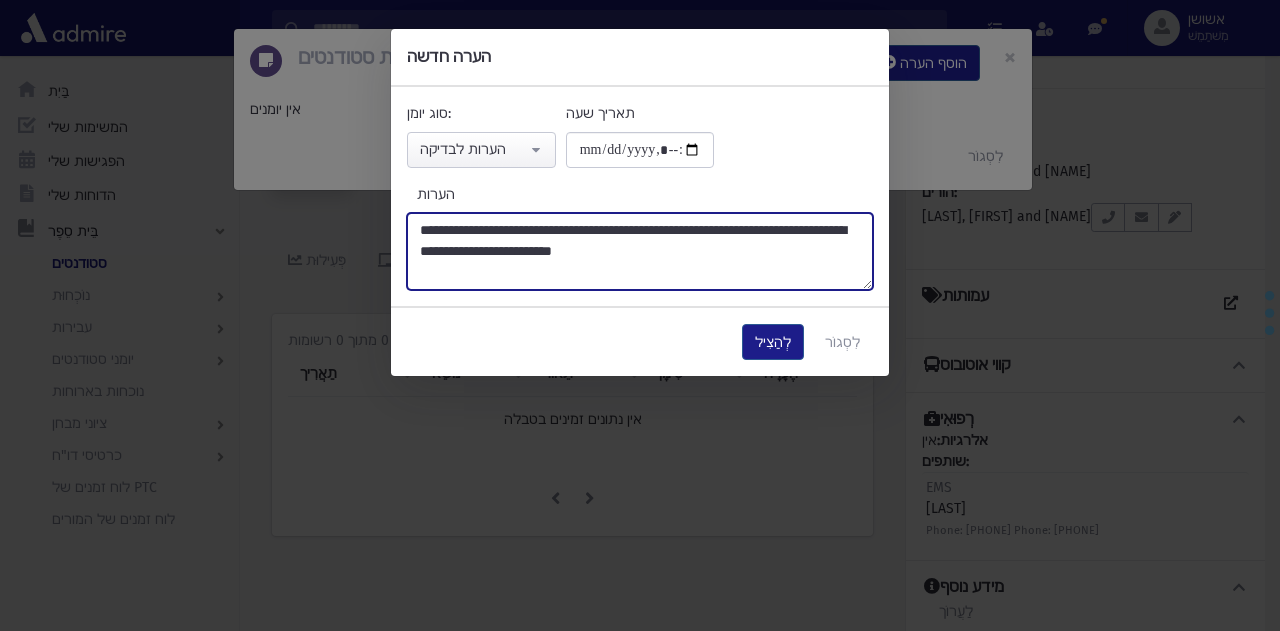 click on "**********" at bounding box center (640, 251) 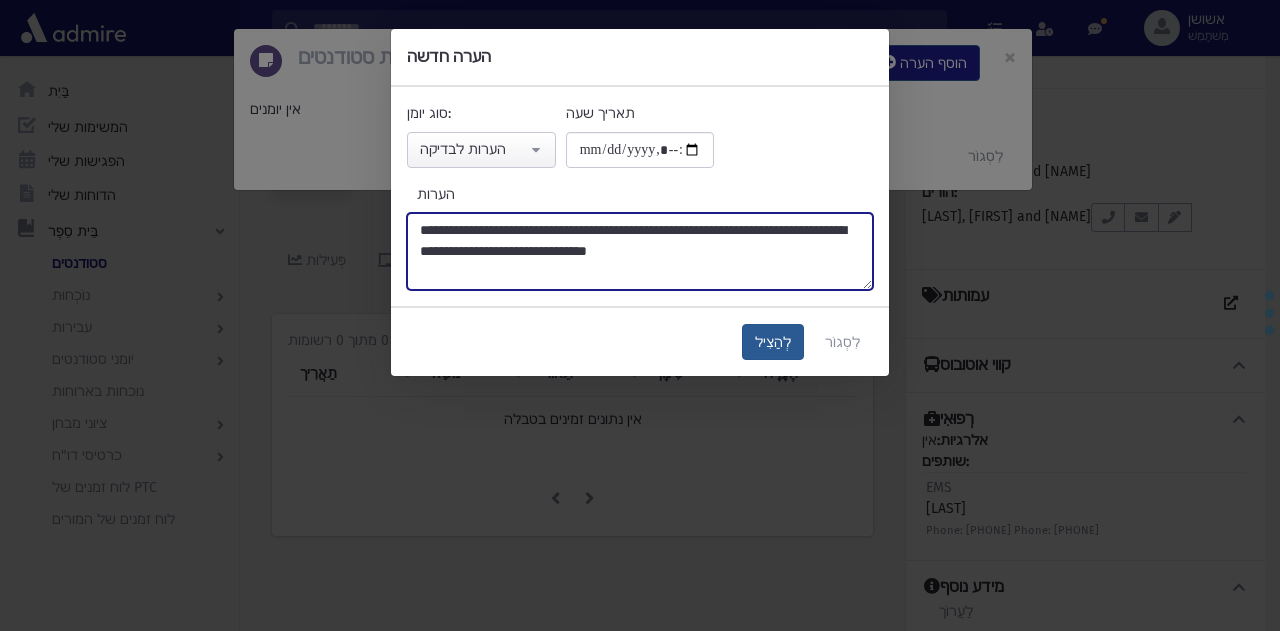 type on "**********" 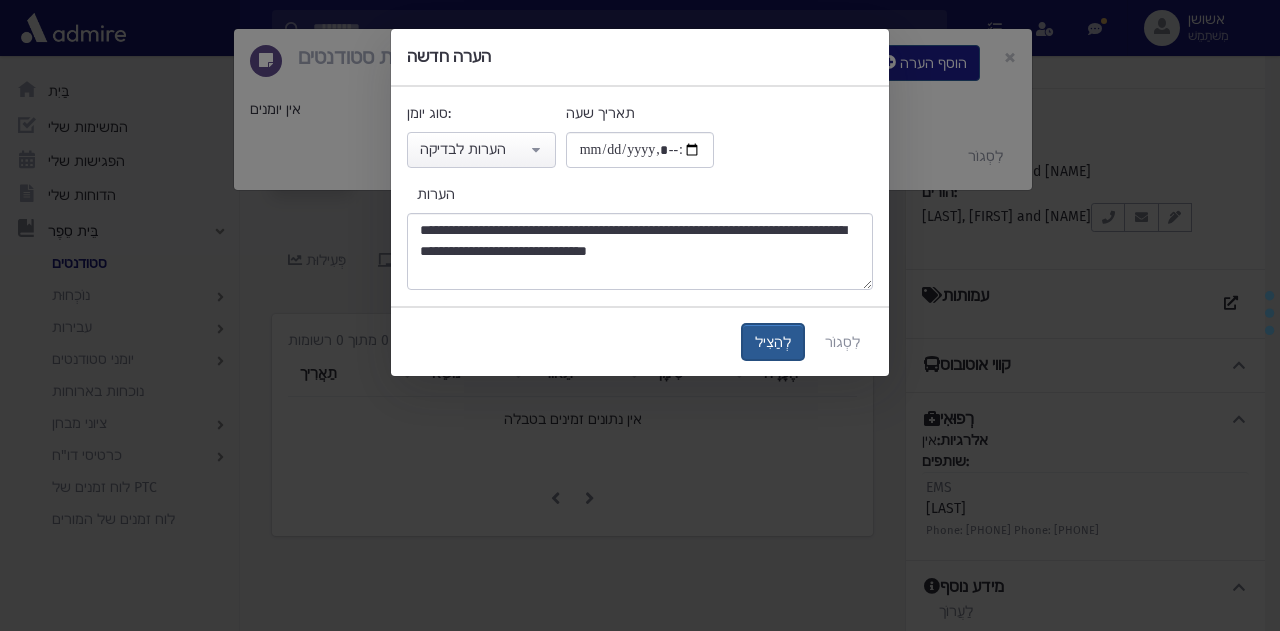 click on "לְהַצִיל" at bounding box center (773, 342) 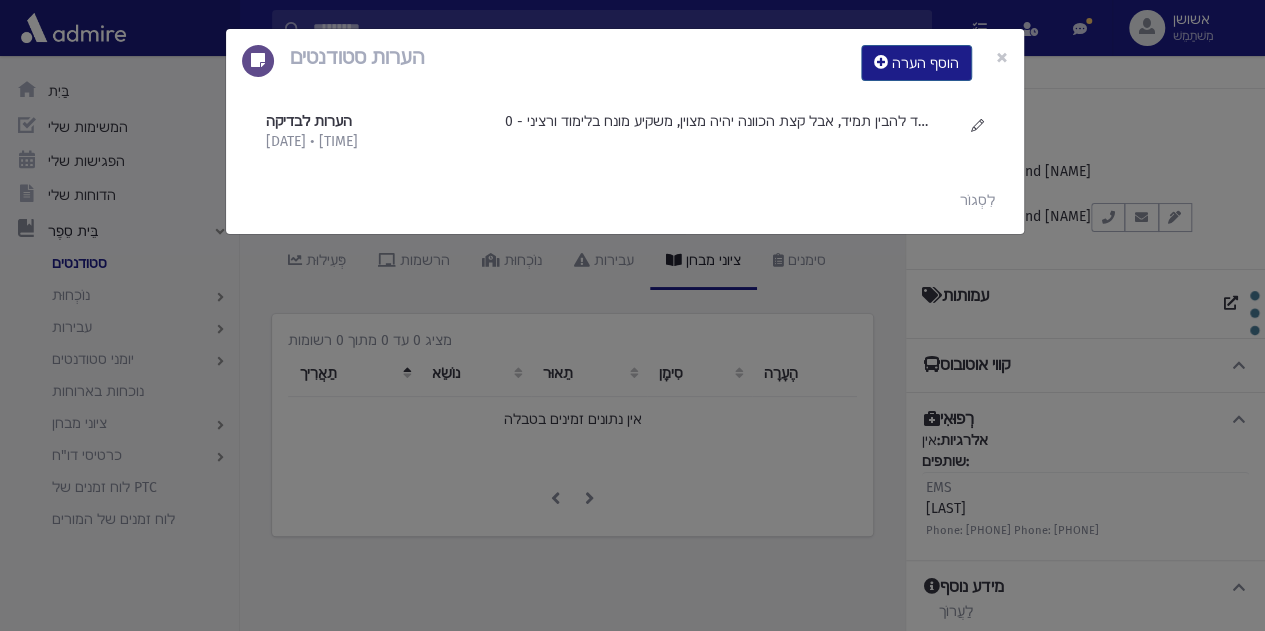 click on "הערות סטודנטים
הוסף הערה
×
הערות לבדיקה
8/3/2025 • 17:18" at bounding box center [632, 315] 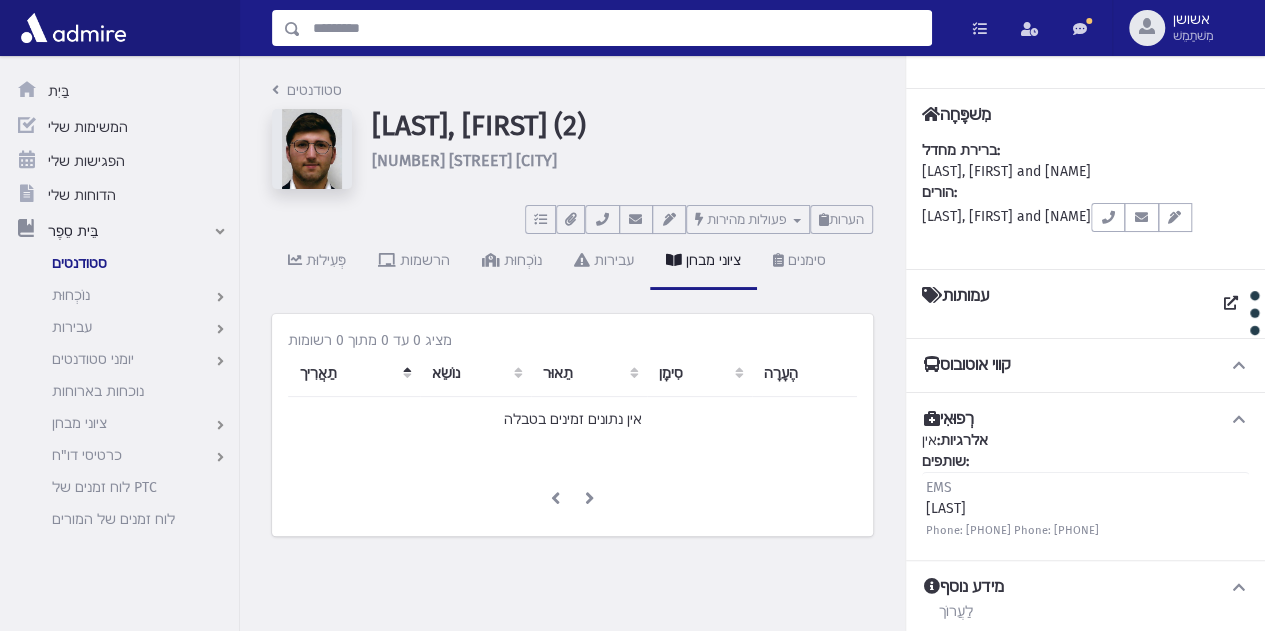 click at bounding box center [616, 28] 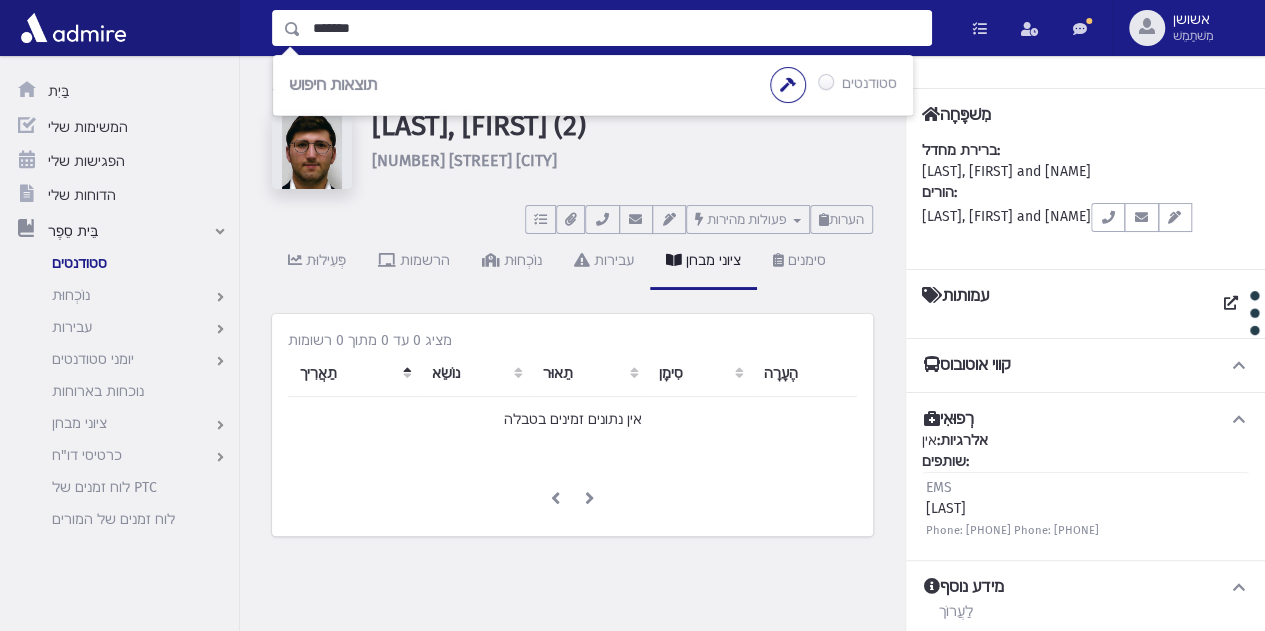 type on "*******" 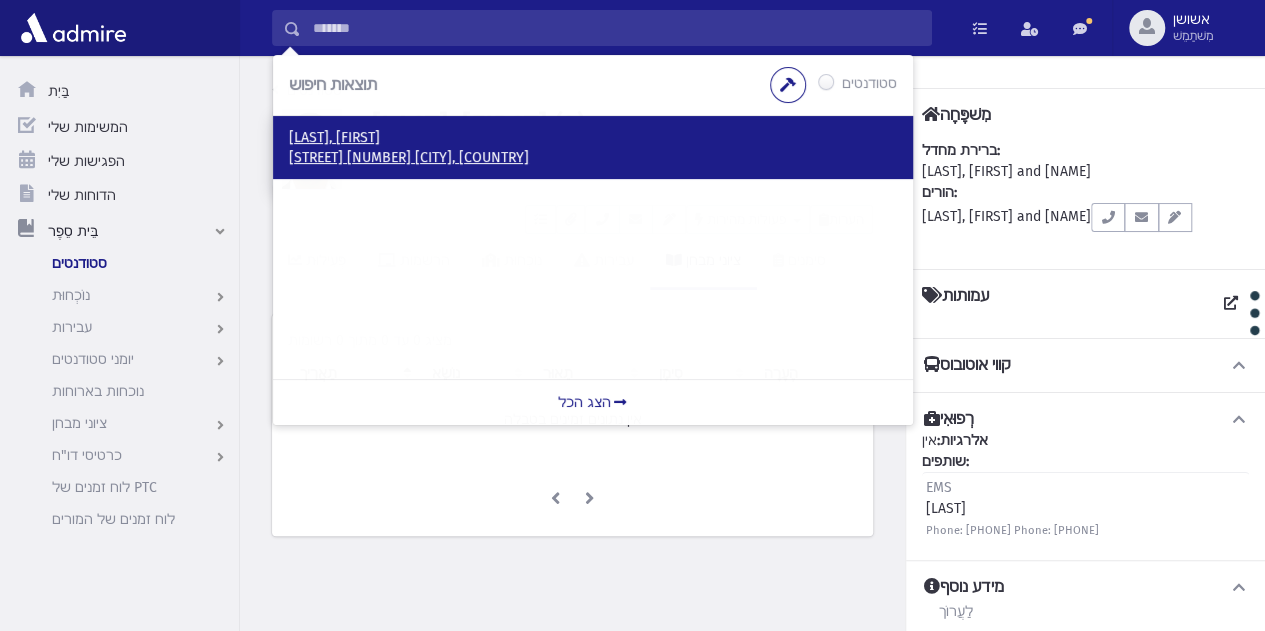 click on "שדי חמד 20 מודיעין עילית, ישראל" at bounding box center (409, 157) 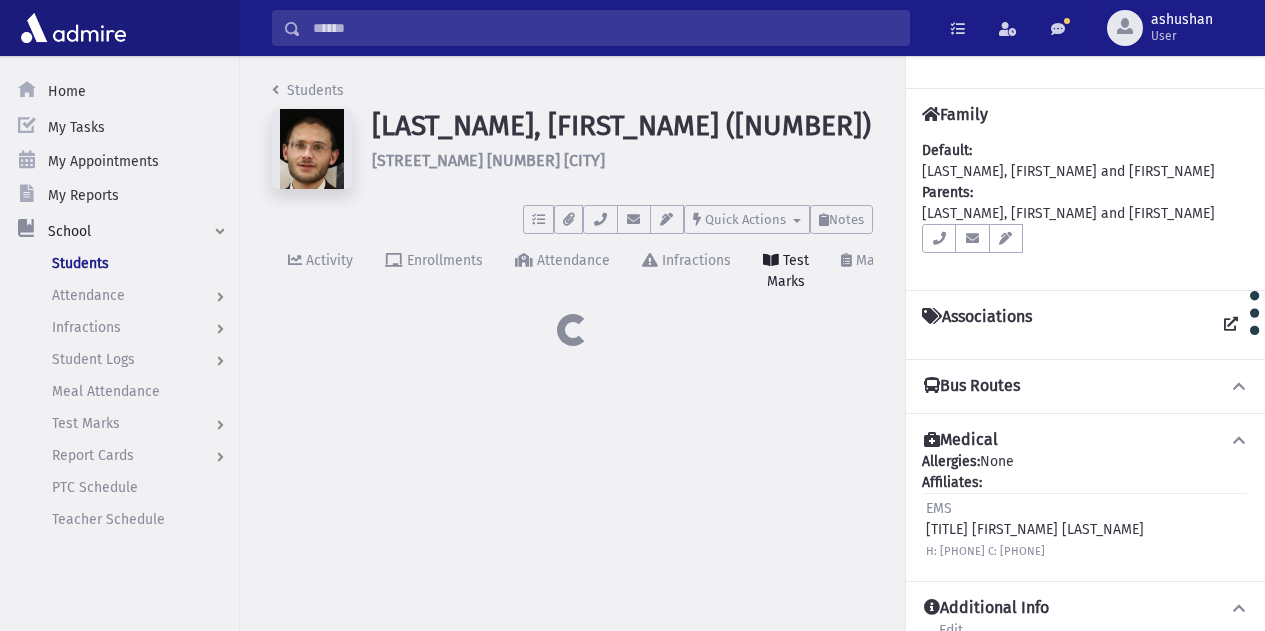 scroll, scrollTop: 0, scrollLeft: 0, axis: both 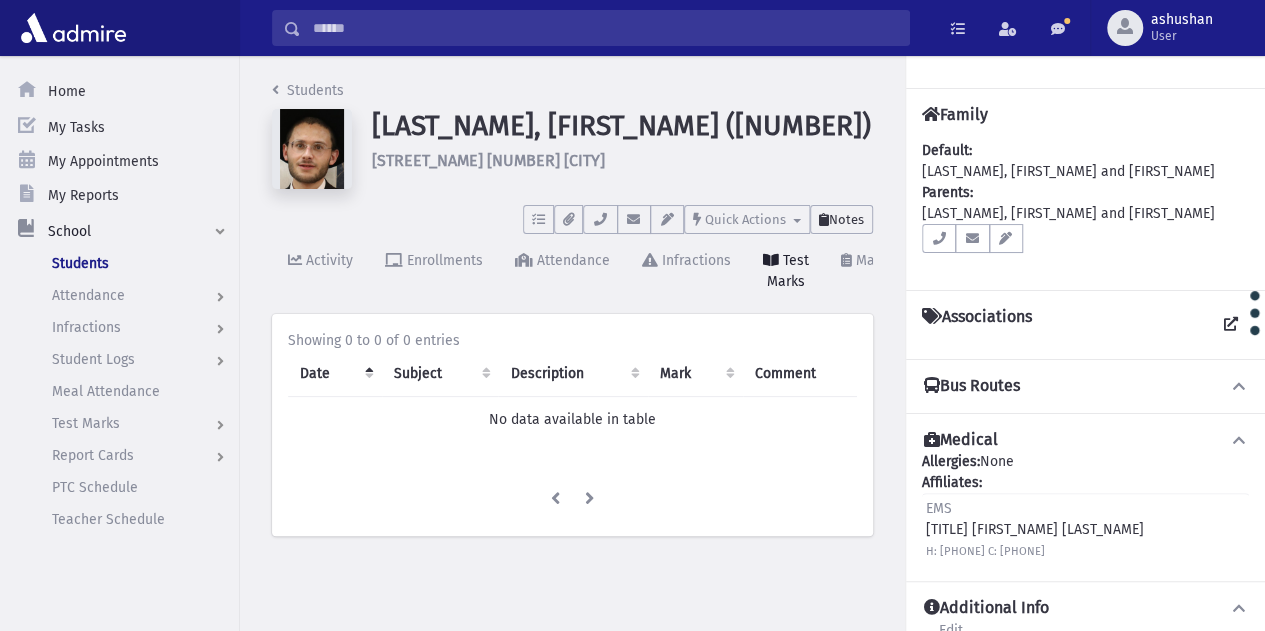 click on "Notes" at bounding box center [846, 219] 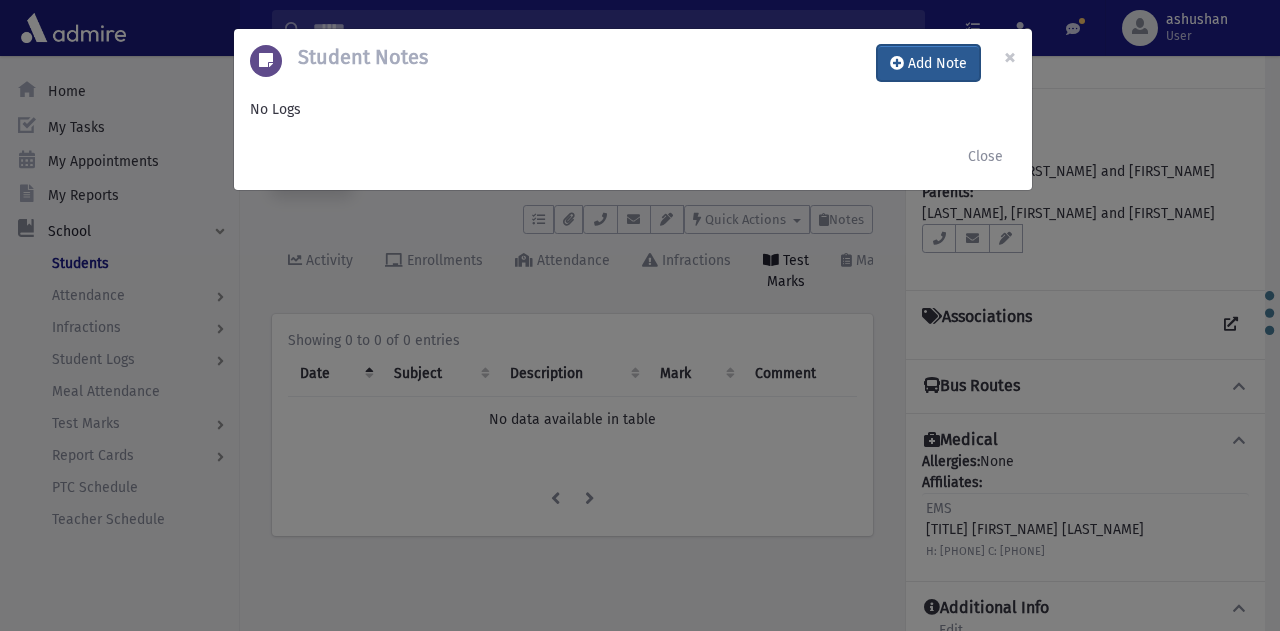click on "Add Note" at bounding box center (928, 63) 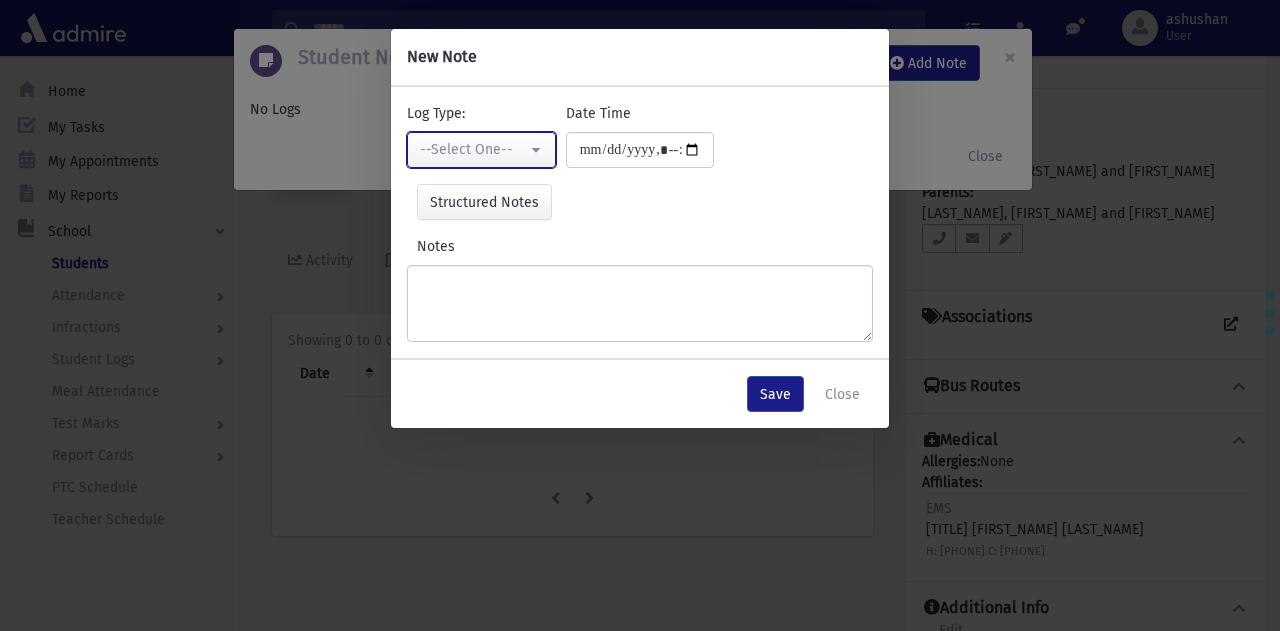 click on "--Select One--" at bounding box center (481, 150) 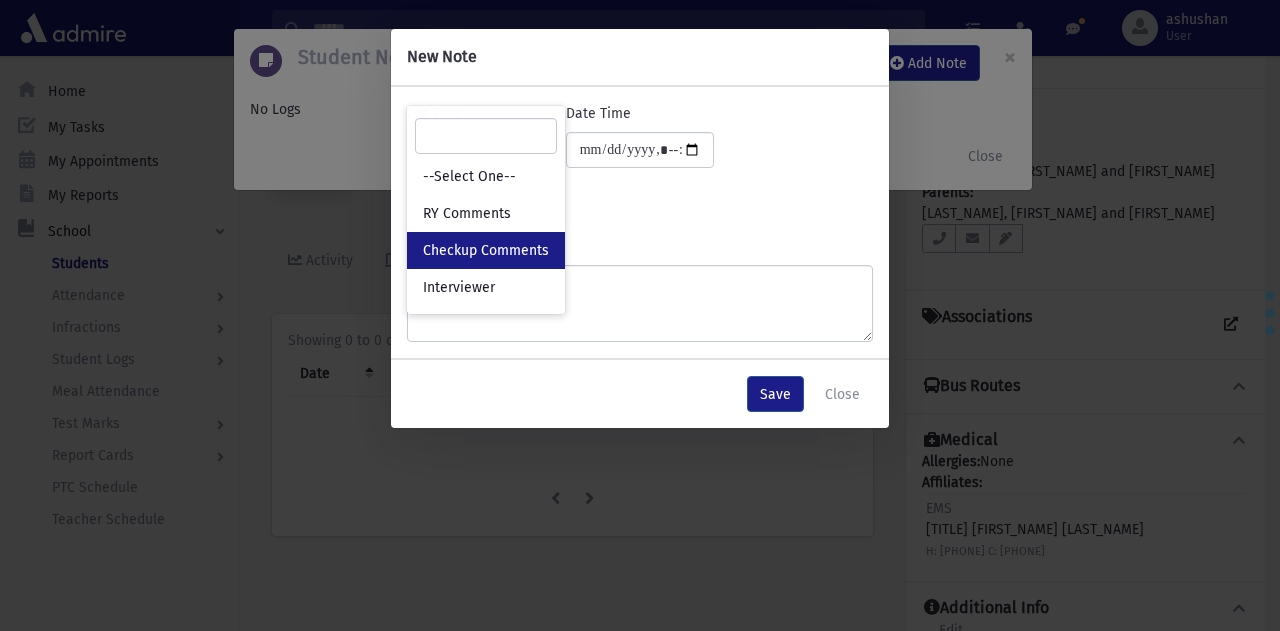 click on "Checkup Comments" at bounding box center [486, 250] 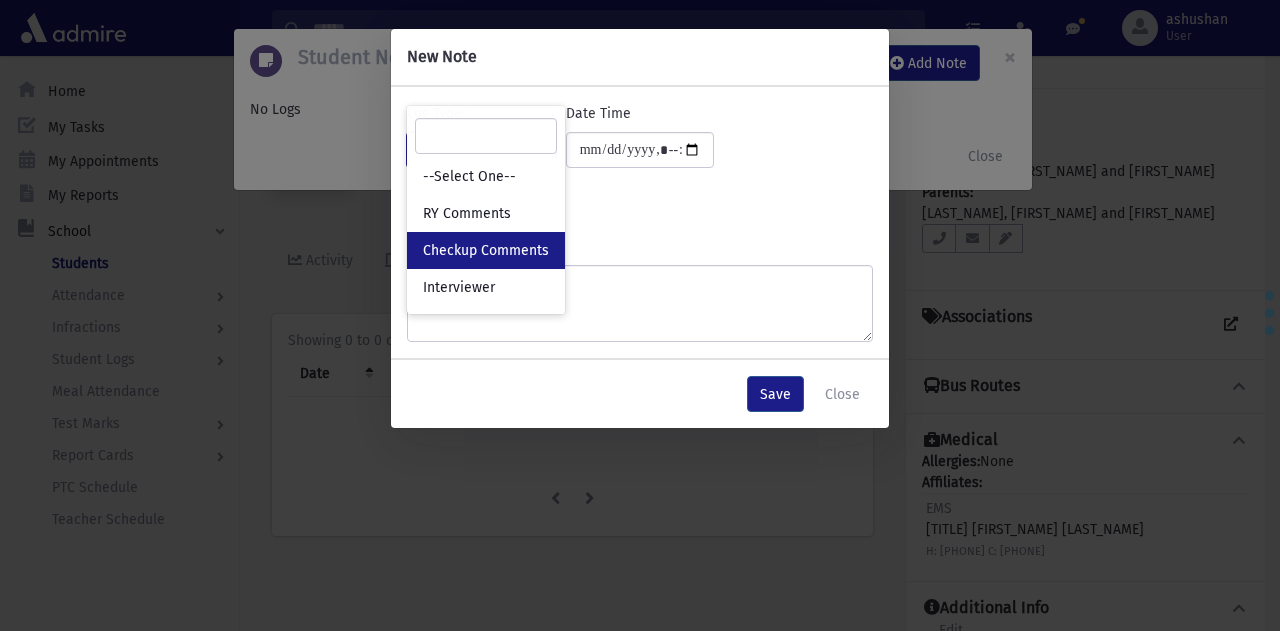 select on "*" 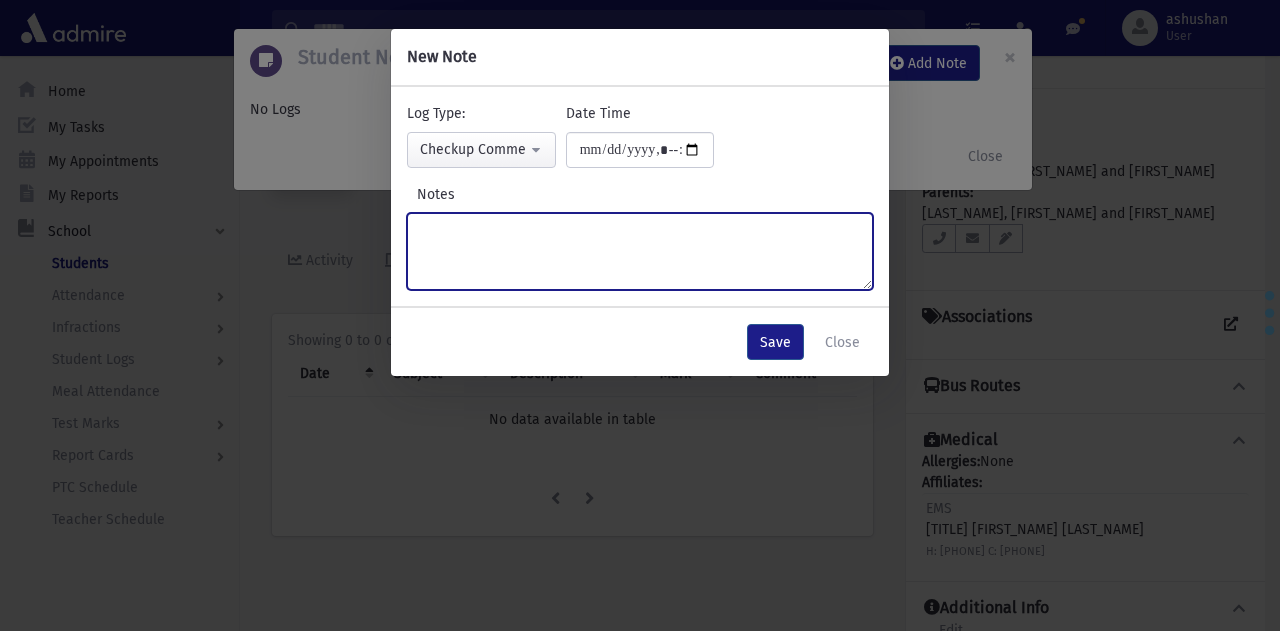 click on "Notes" at bounding box center (640, 251) 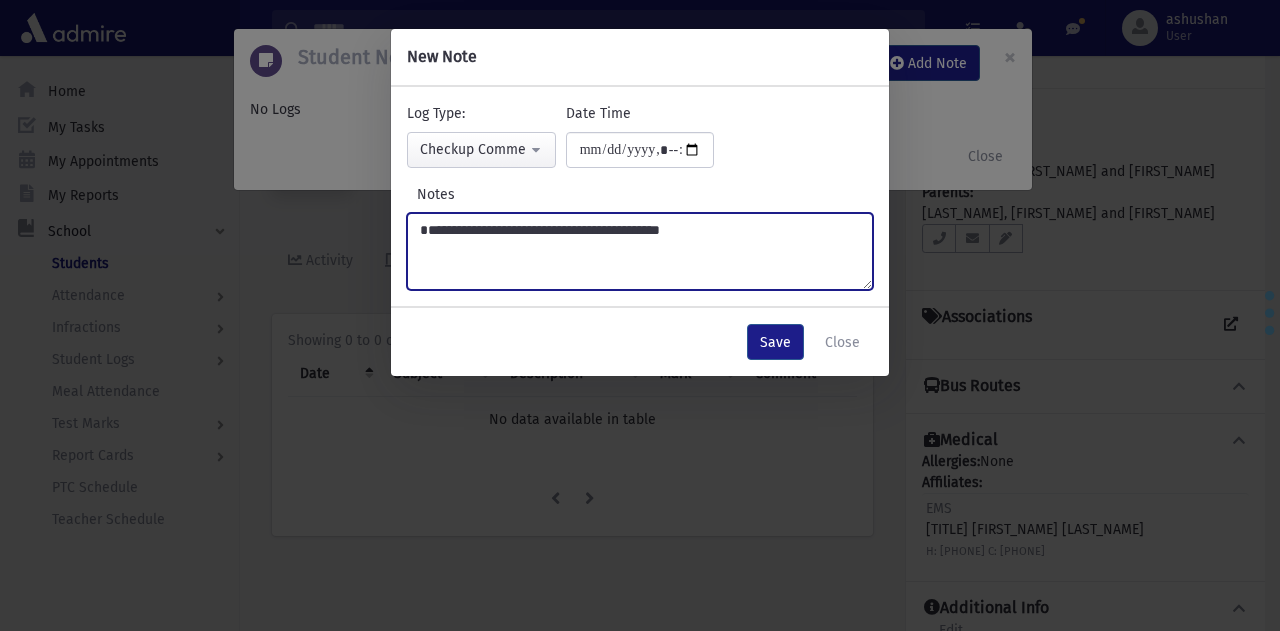 type on "**********" 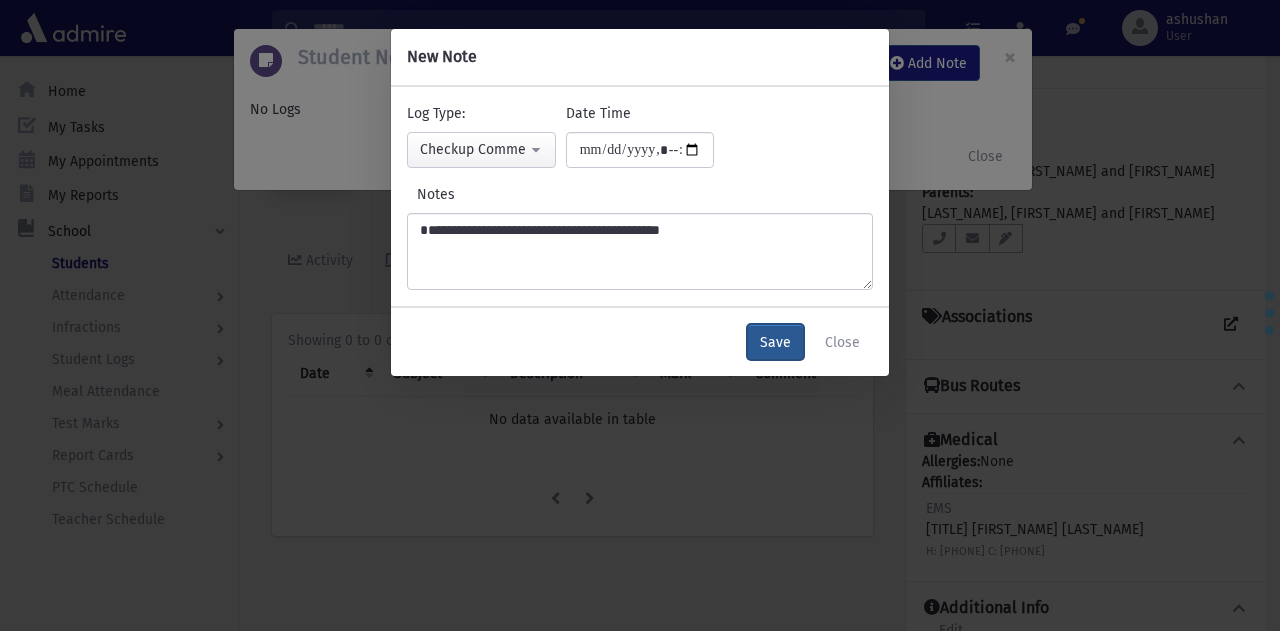 click on "Save" at bounding box center [775, 342] 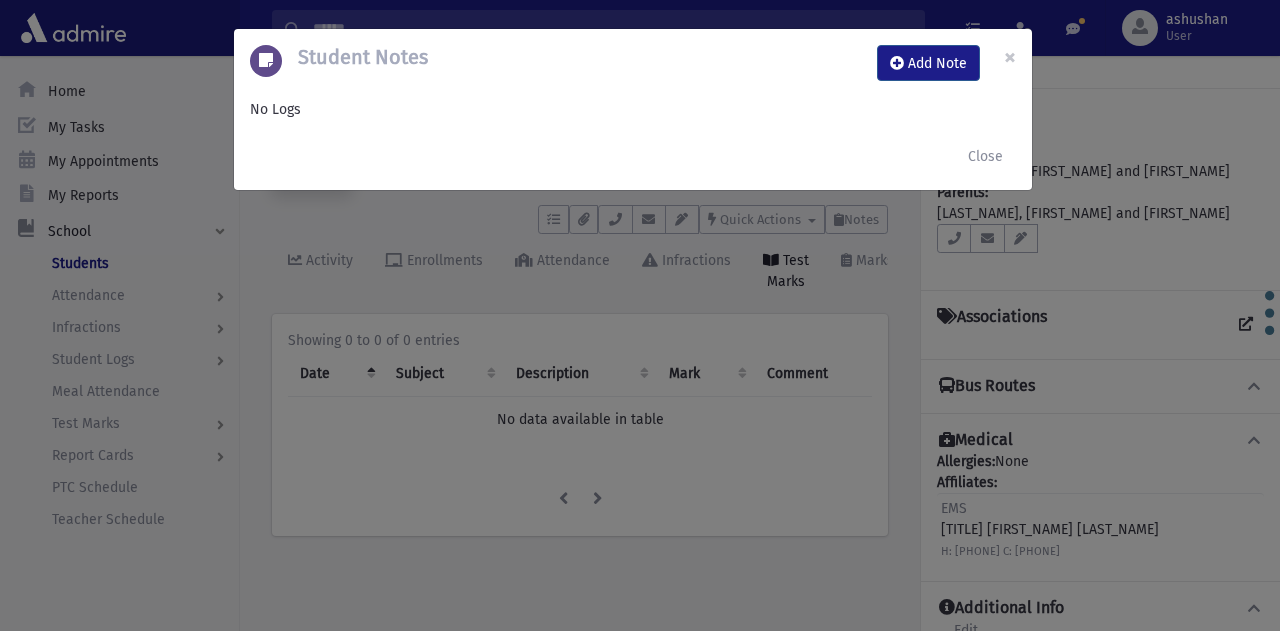 click on "Student Notes
Add Note
×
No Logs
Close" at bounding box center (640, 315) 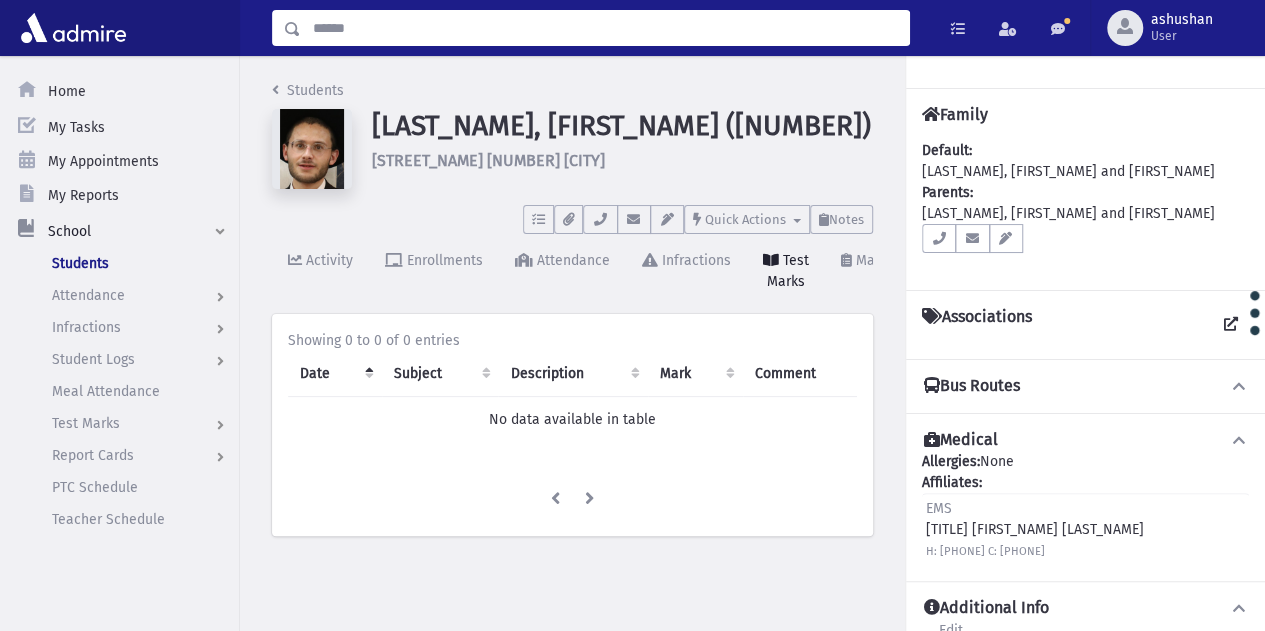 click at bounding box center (605, 28) 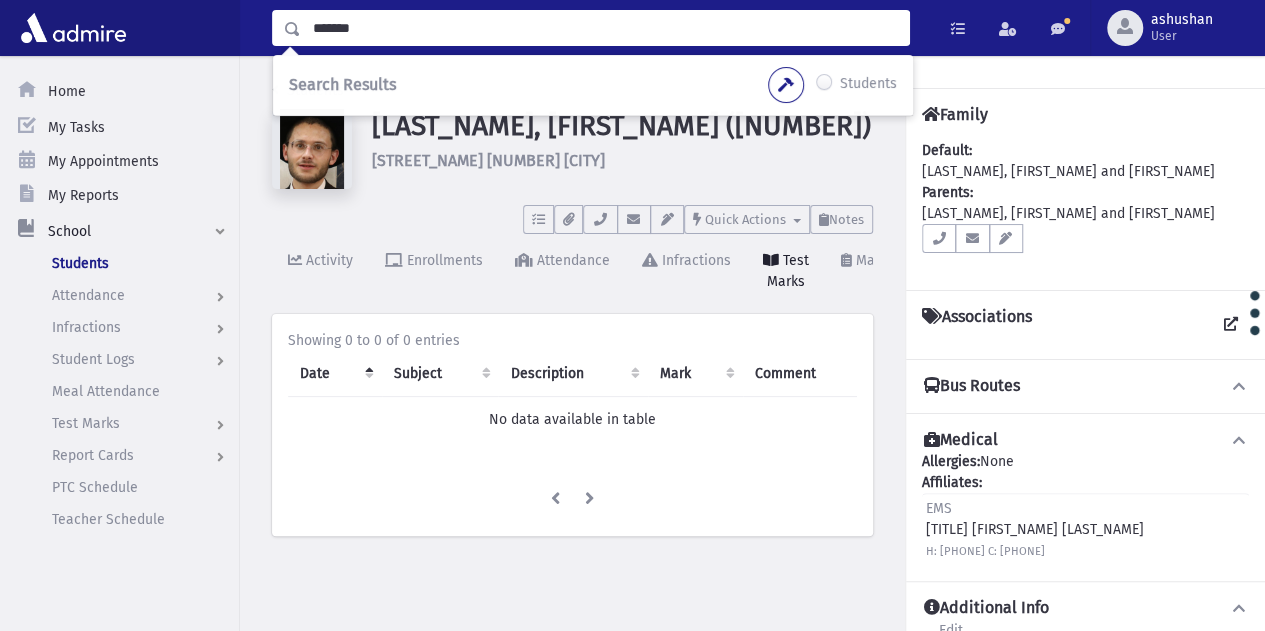 type on "*******" 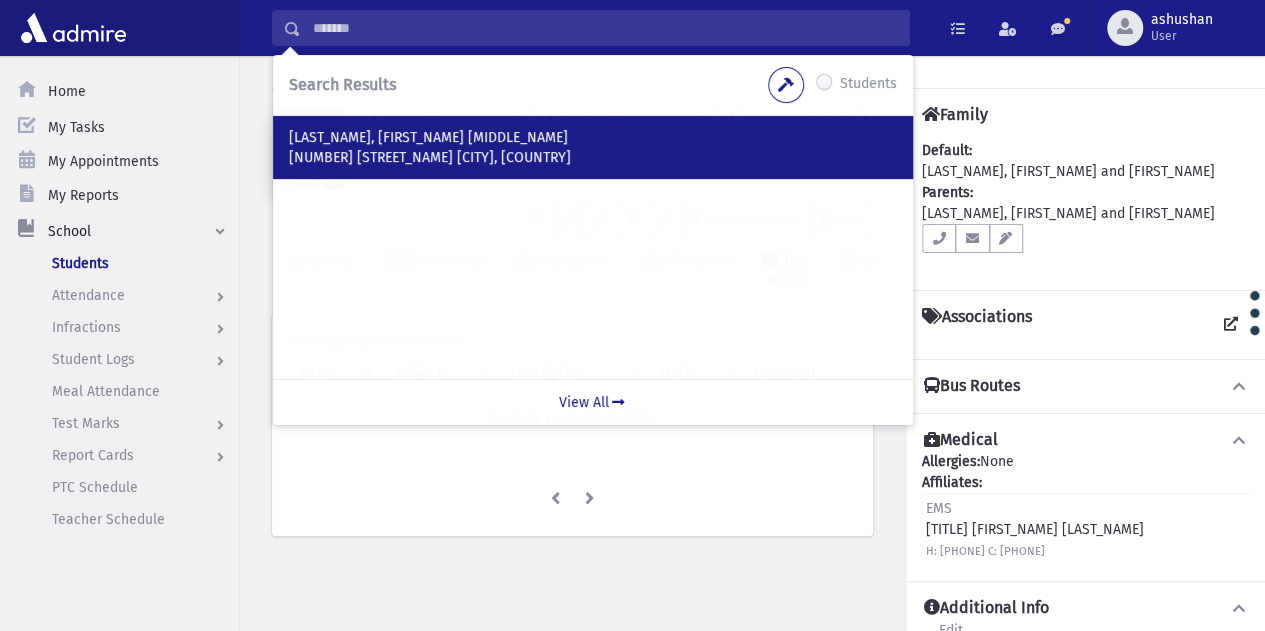 click on "Lustig, Shalom Meir
748 ההגנה  ירוחם,   ISRAEL" at bounding box center (593, 147) 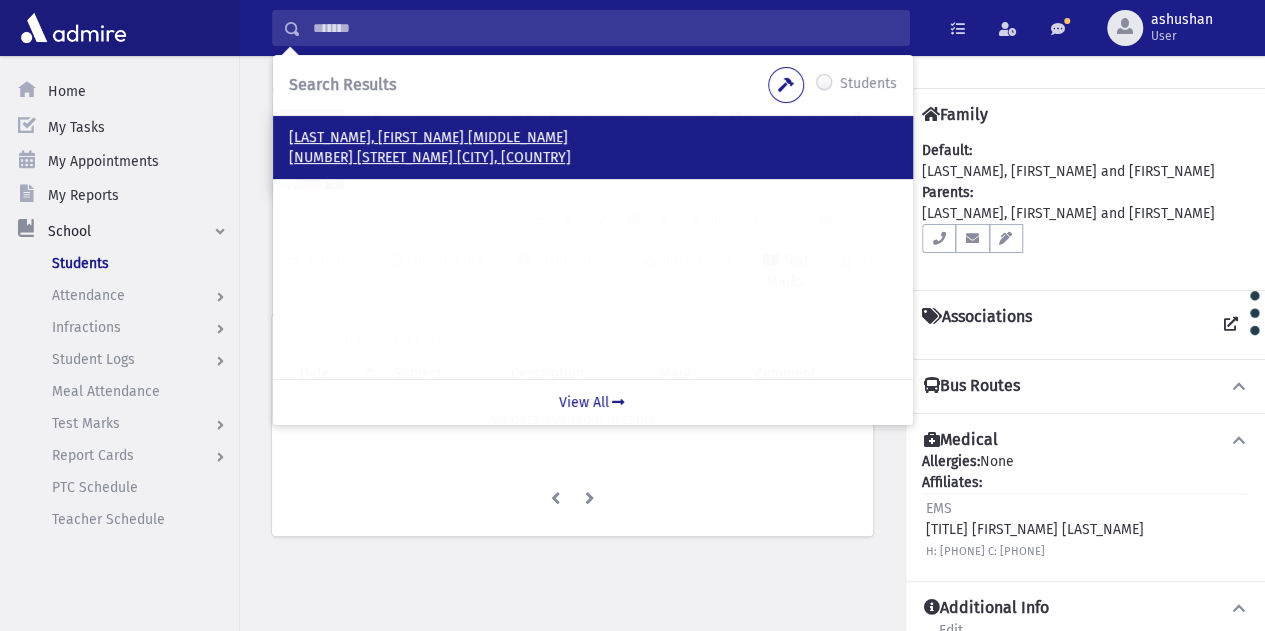 click on "Lustig, Shalom Meir" at bounding box center (593, 138) 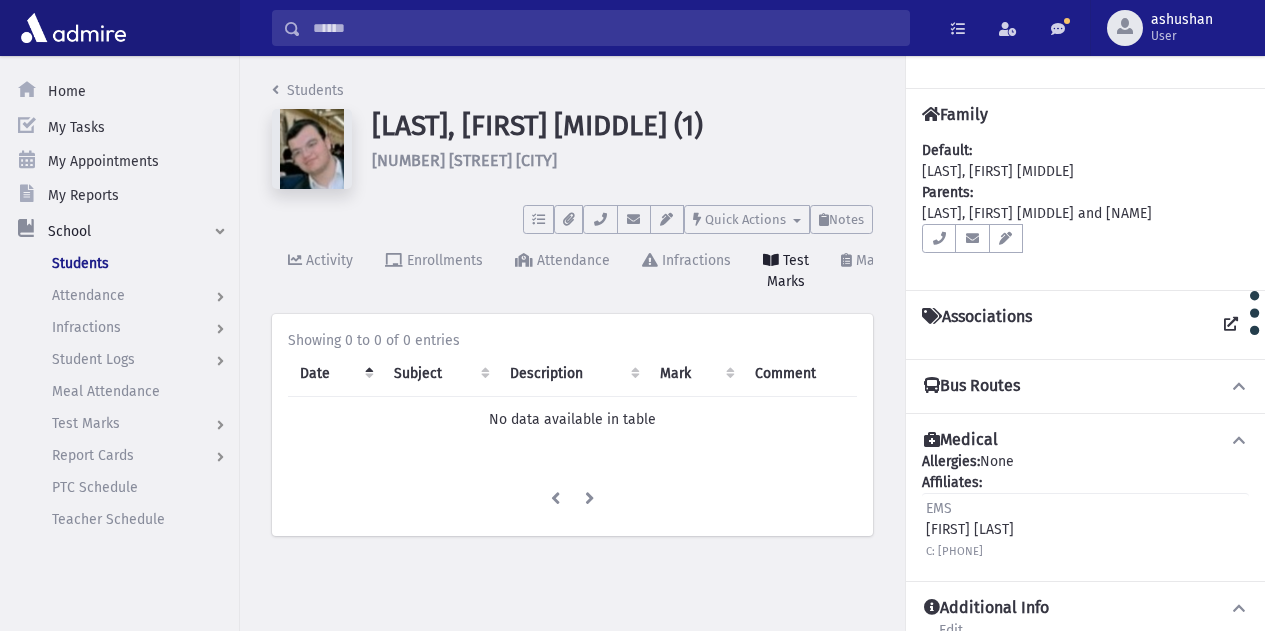 scroll, scrollTop: 0, scrollLeft: 0, axis: both 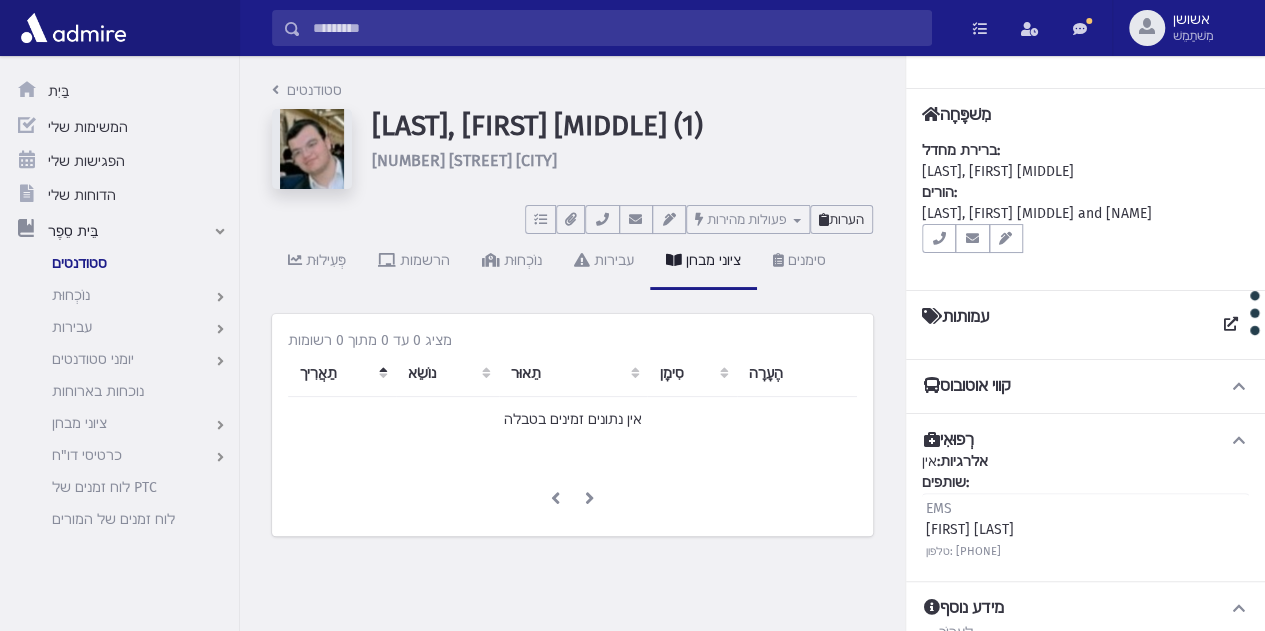 click on "הערות" at bounding box center [841, 219] 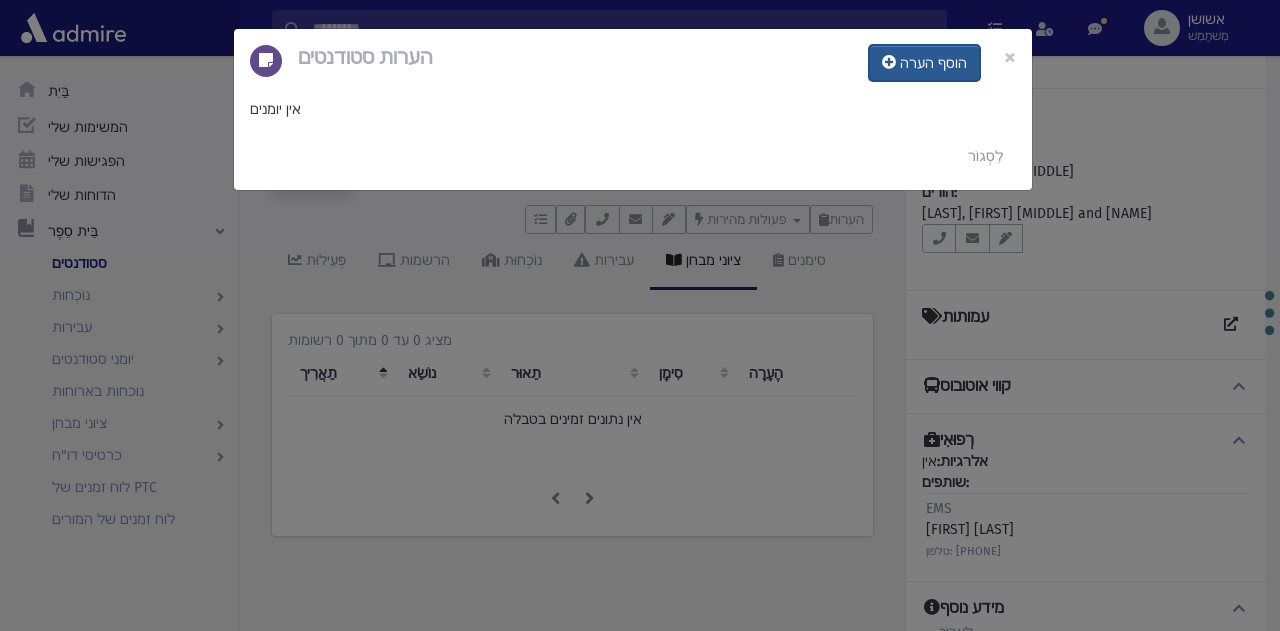 click at bounding box center (889, 62) 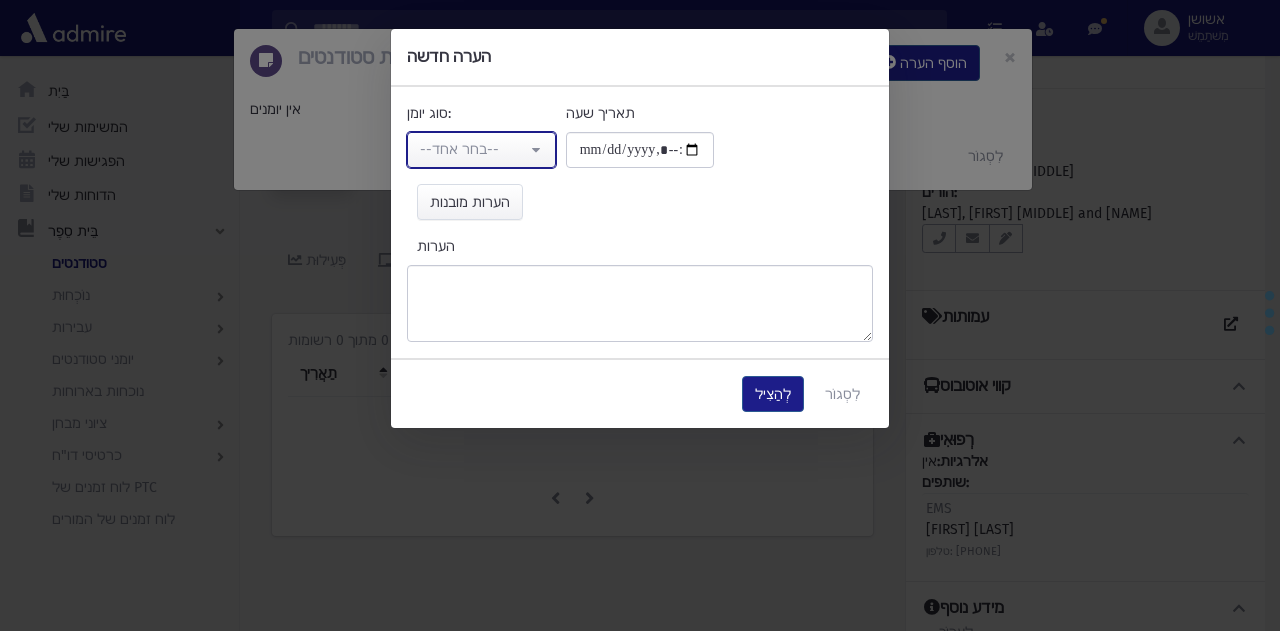 click on "--בחר אחד--" at bounding box center [459, 149] 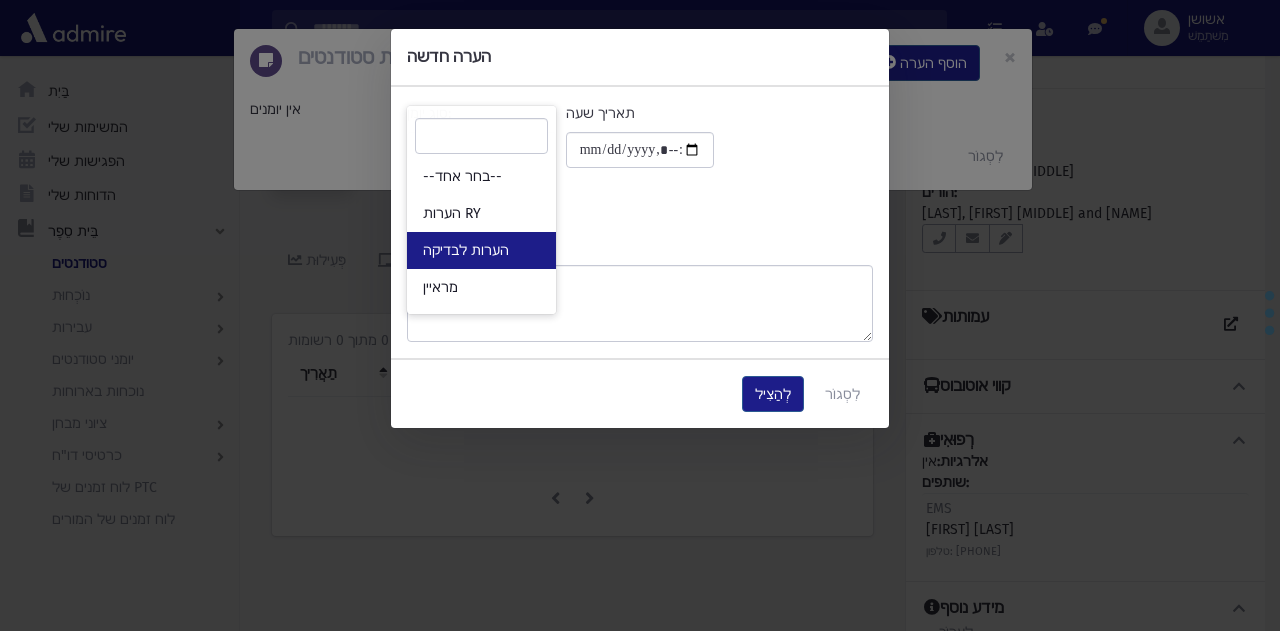 click on "הערות לבדיקה" at bounding box center [481, 250] 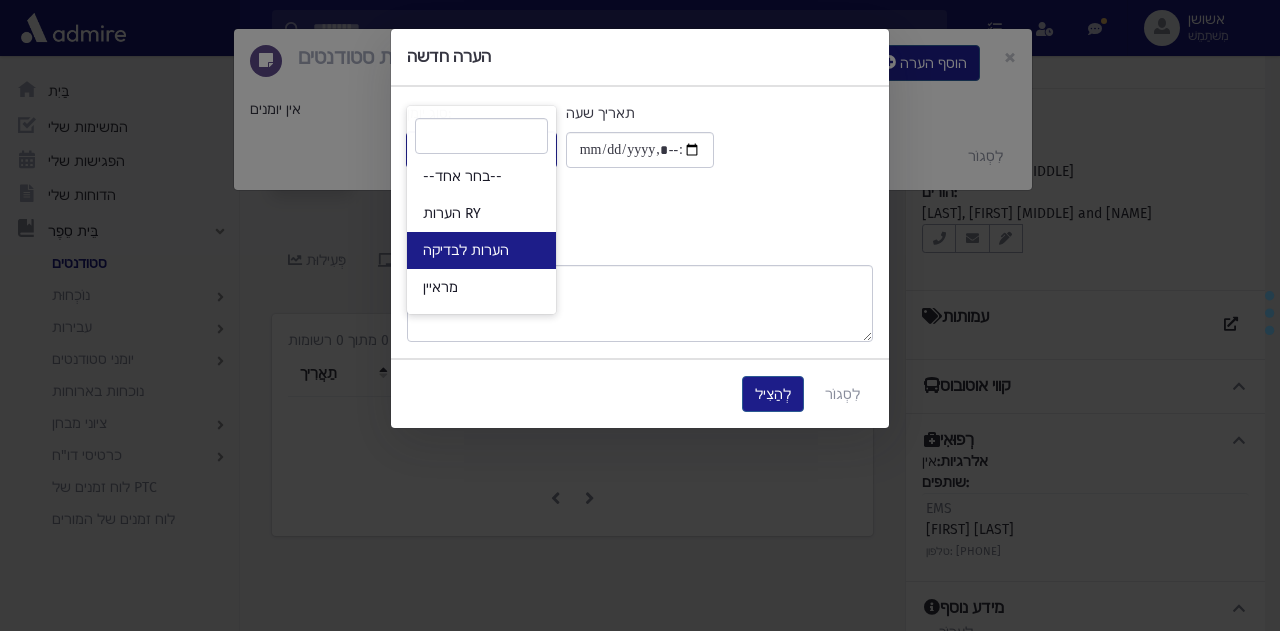 select on "*" 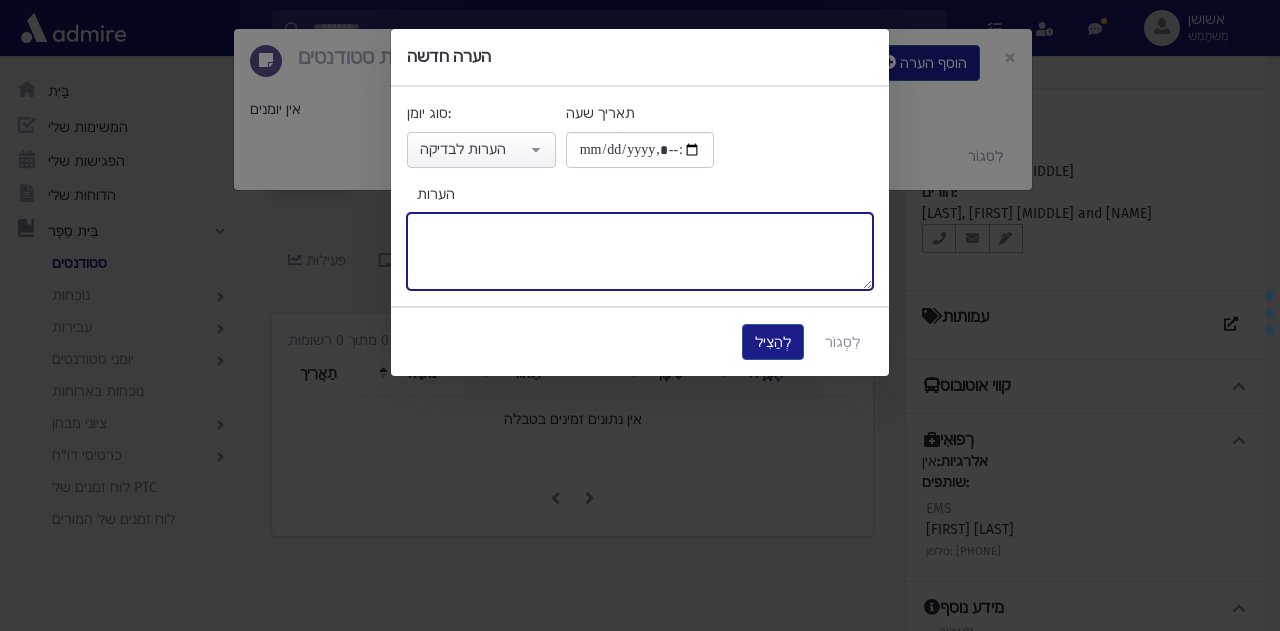 click on "הערות" at bounding box center (640, 251) 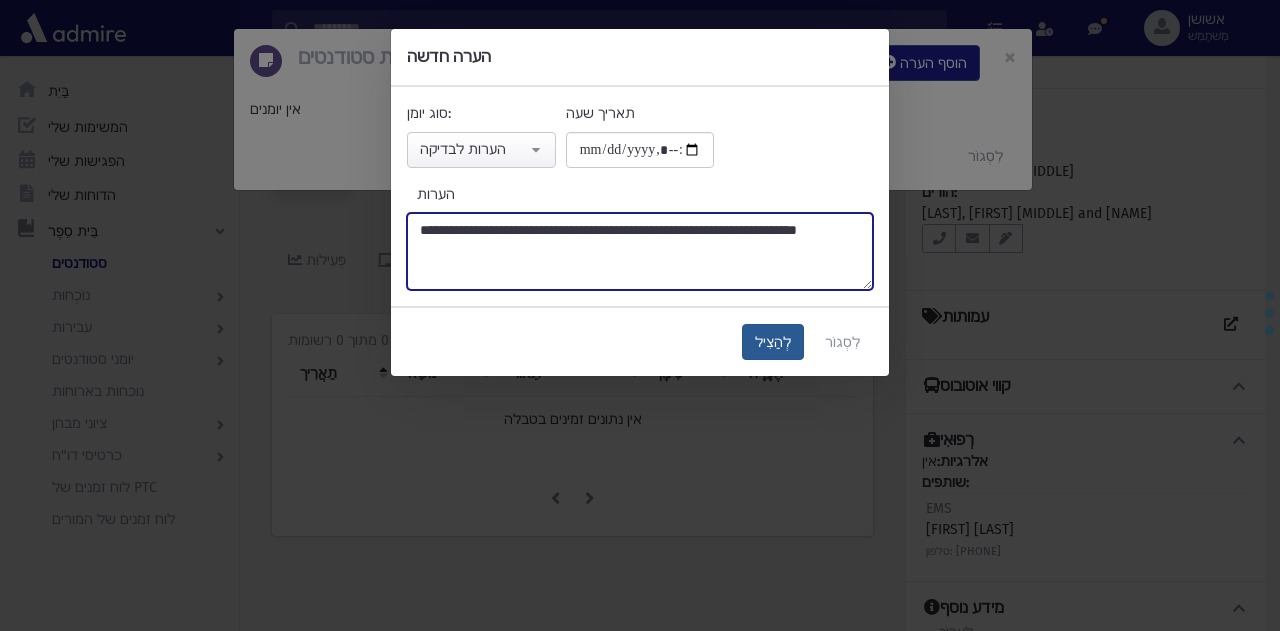 type on "**********" 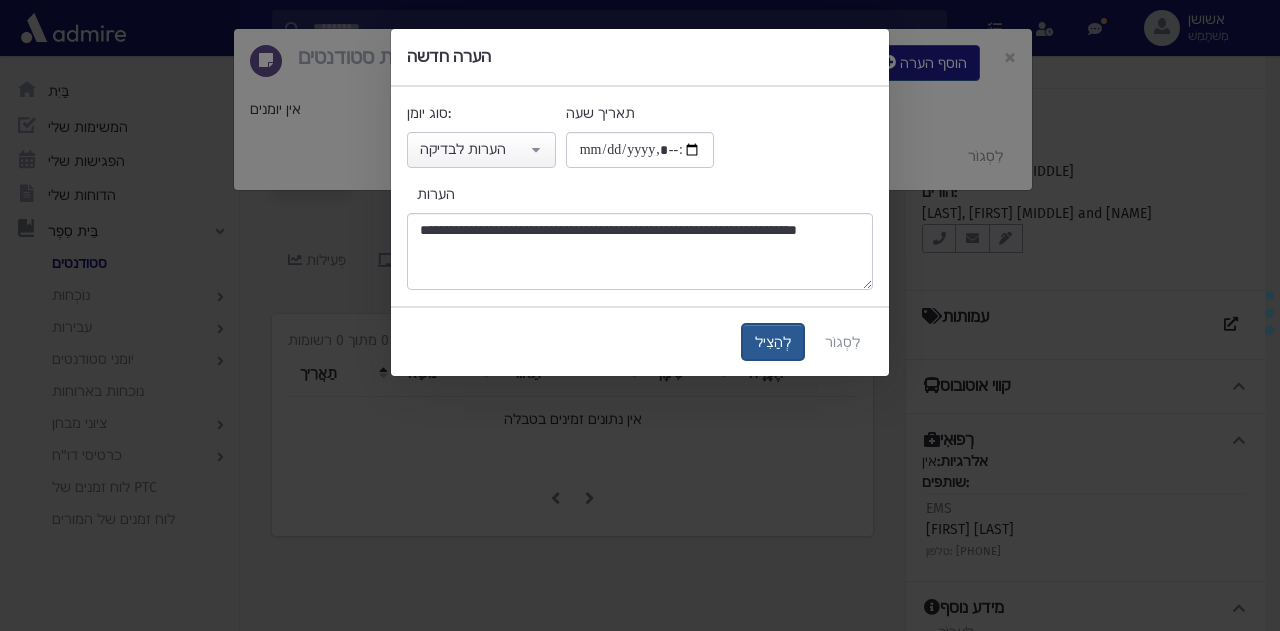 click on "לְהַצִיל" at bounding box center [773, 342] 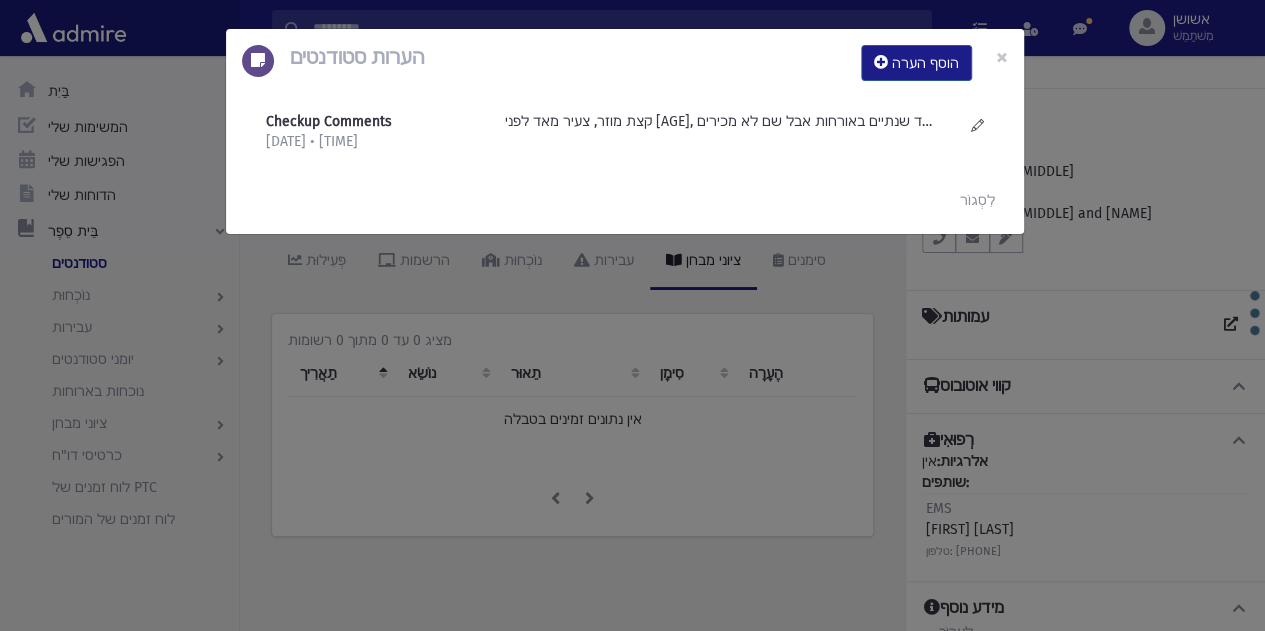 click on "הערות סטודנטים
הוסף הערה
×
Checkup Comments
8/3/2025 • 5:20 PM" at bounding box center [632, 315] 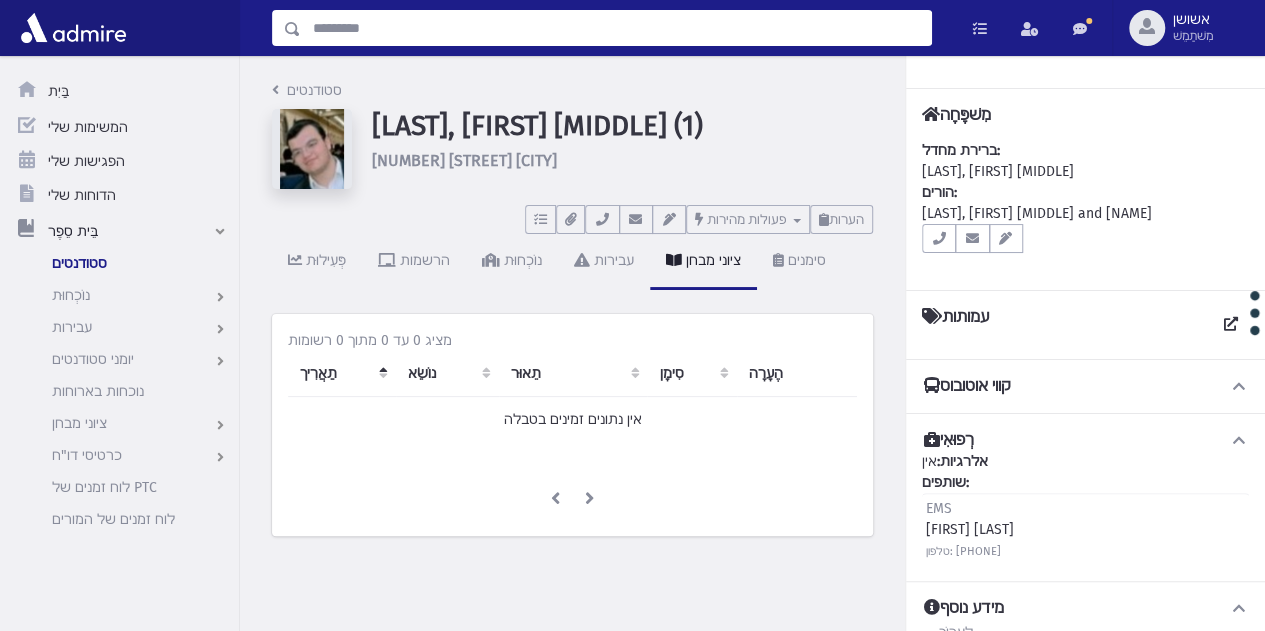 click at bounding box center (616, 28) 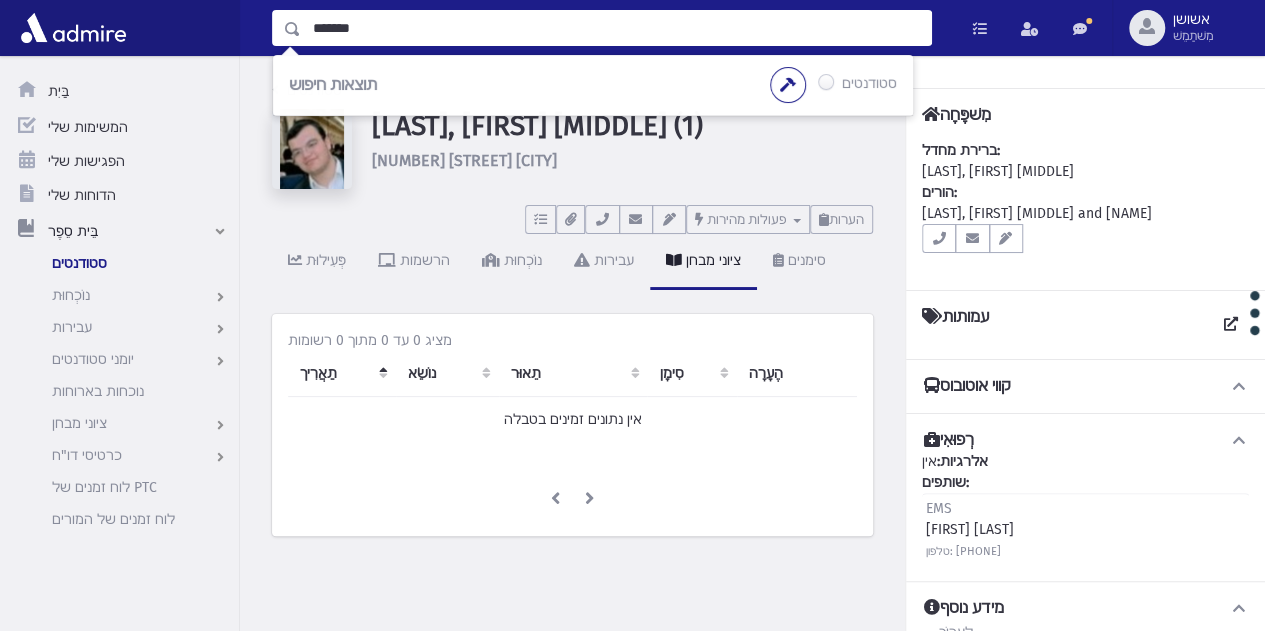 type on "*******" 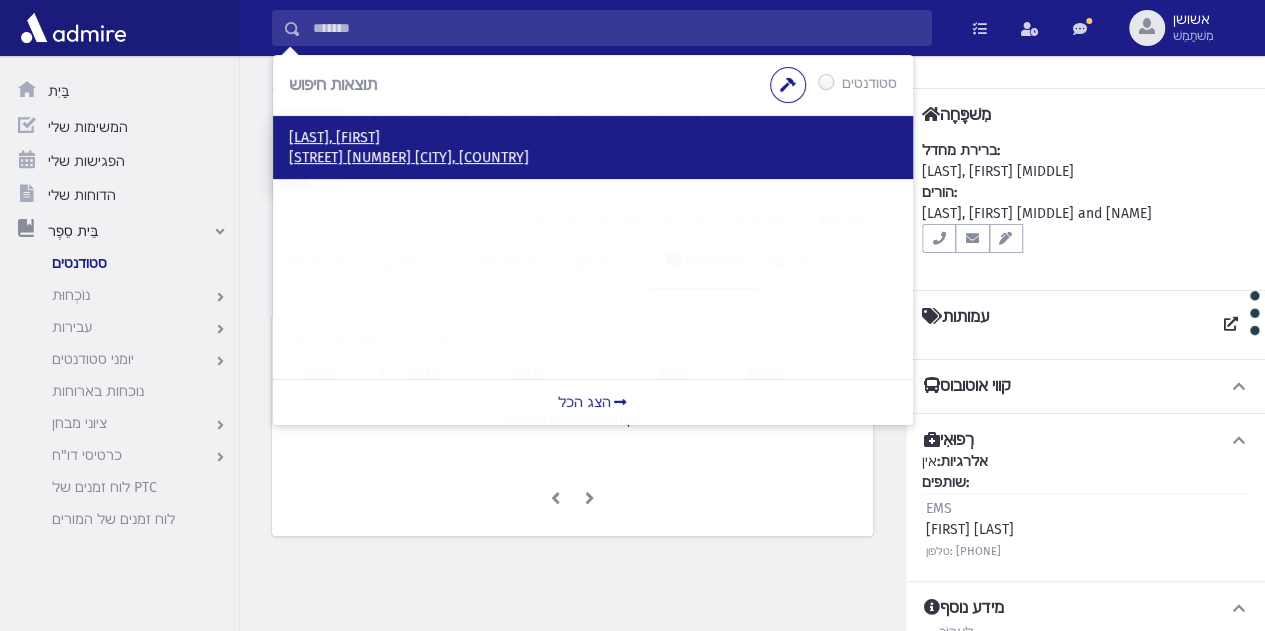 click on "נוף רמות 72 ירושלים, ישראל" at bounding box center [409, 157] 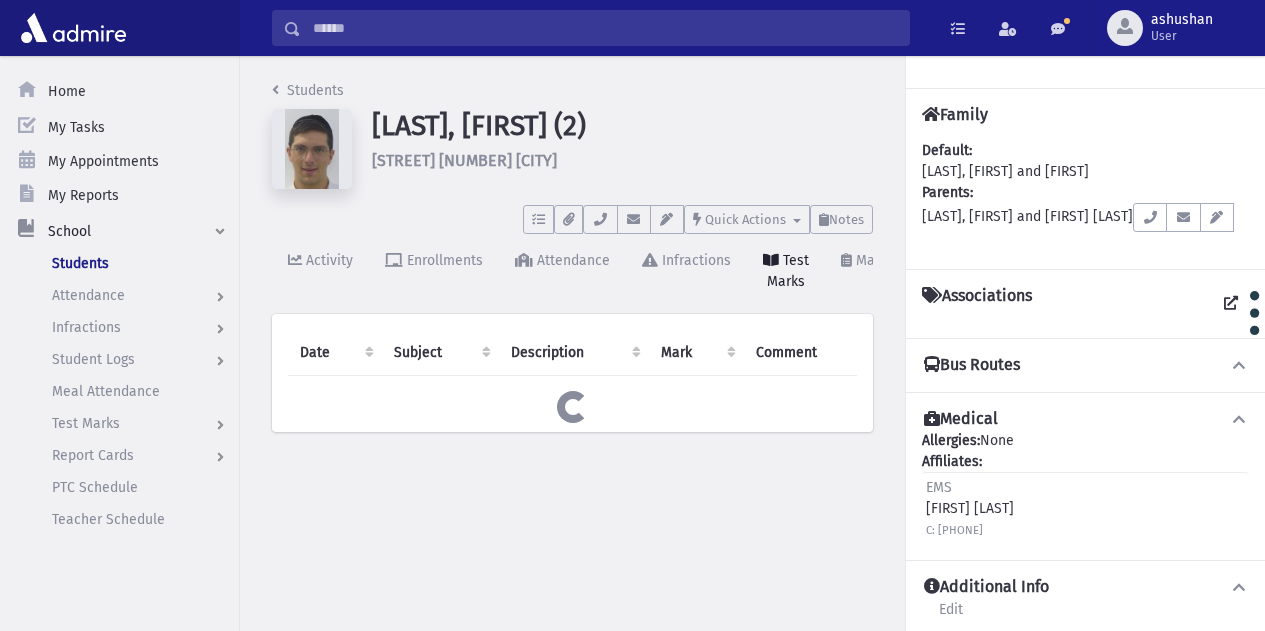 scroll, scrollTop: 0, scrollLeft: 0, axis: both 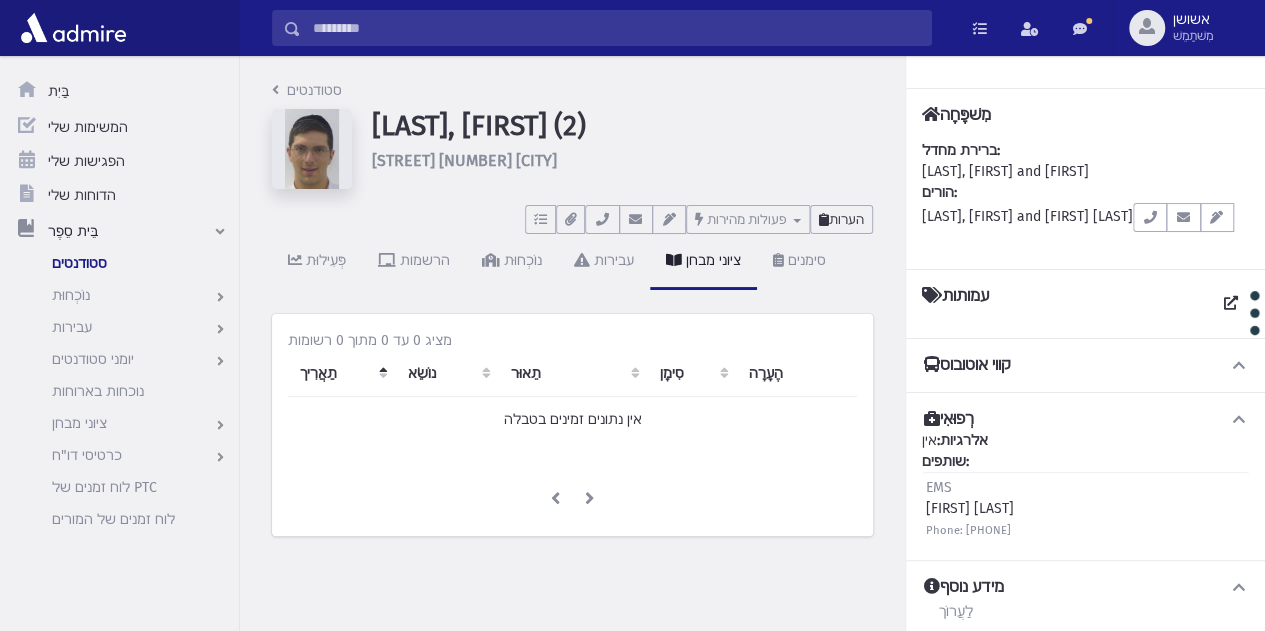 click on "הערות" at bounding box center (841, 219) 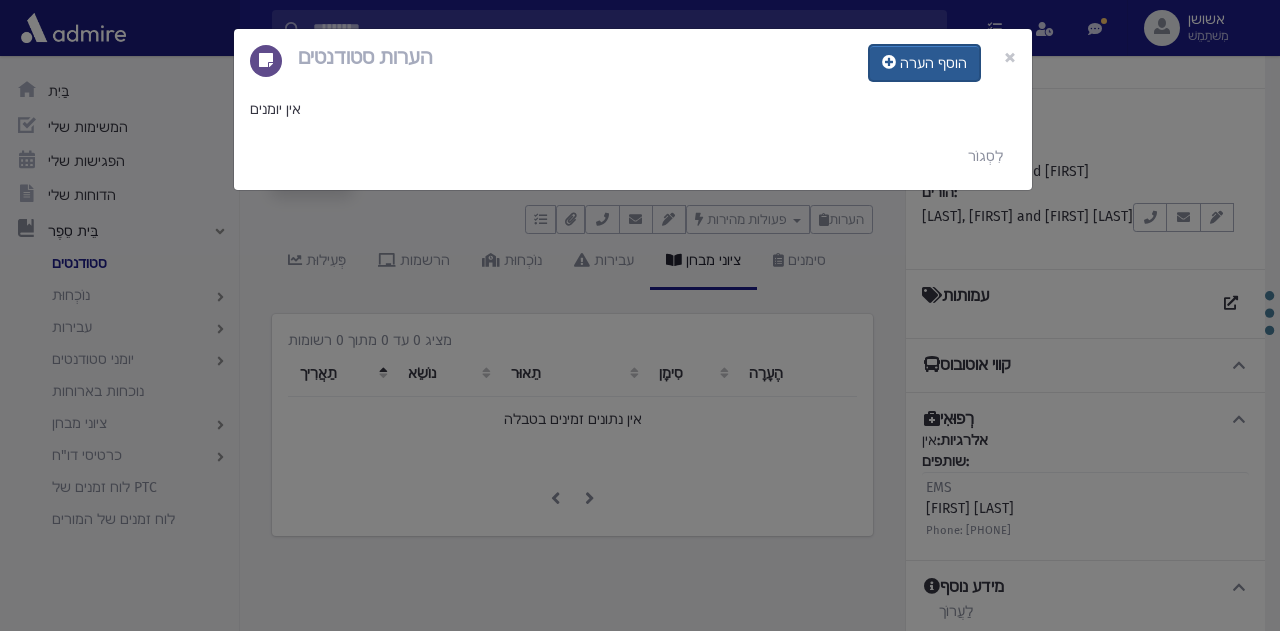click on "הוסף הערה" at bounding box center [924, 63] 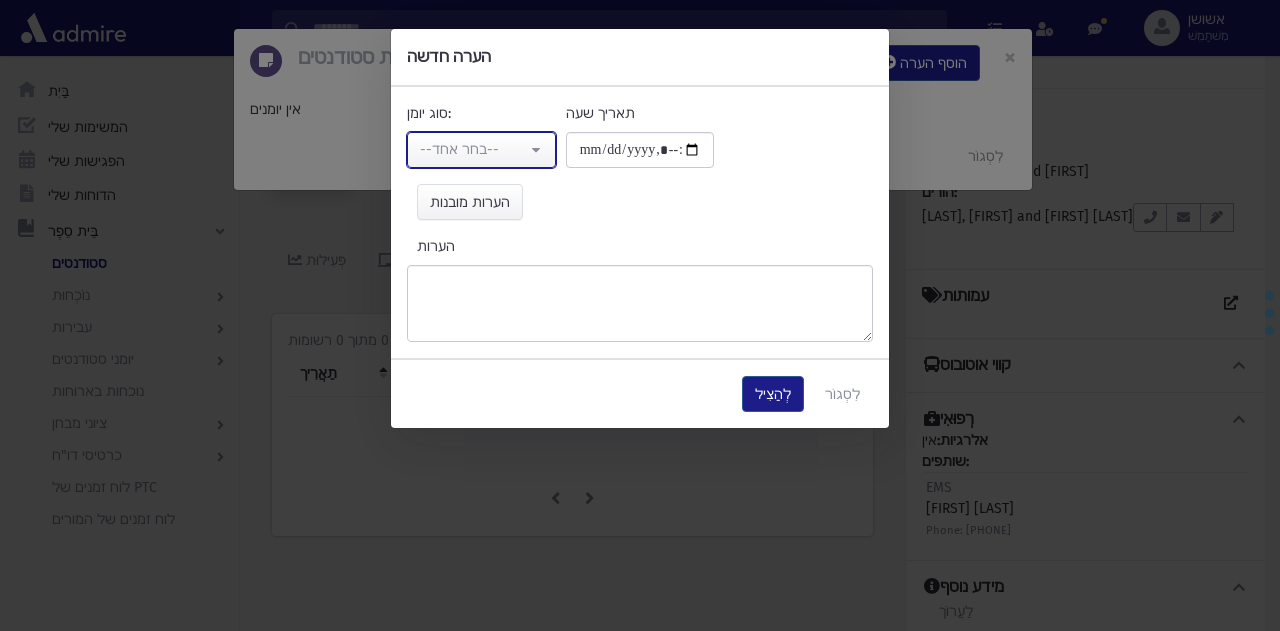 click on "--בחר אחד--" at bounding box center (481, 150) 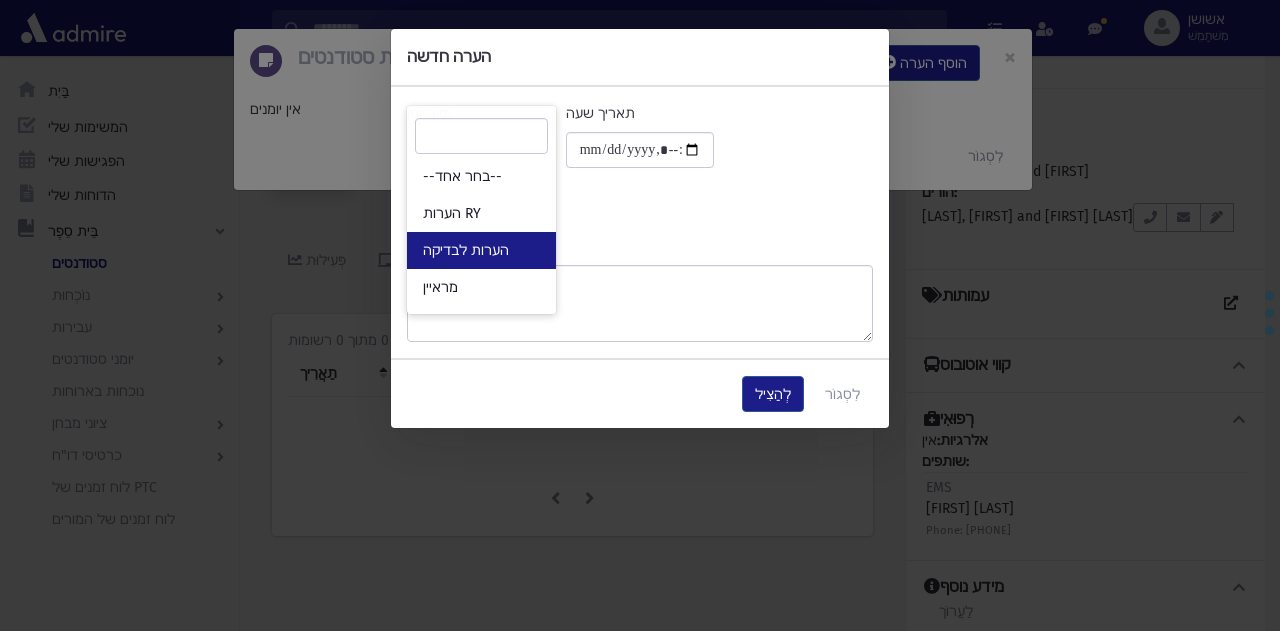 click on "הערות לבדיקה" at bounding box center [481, 250] 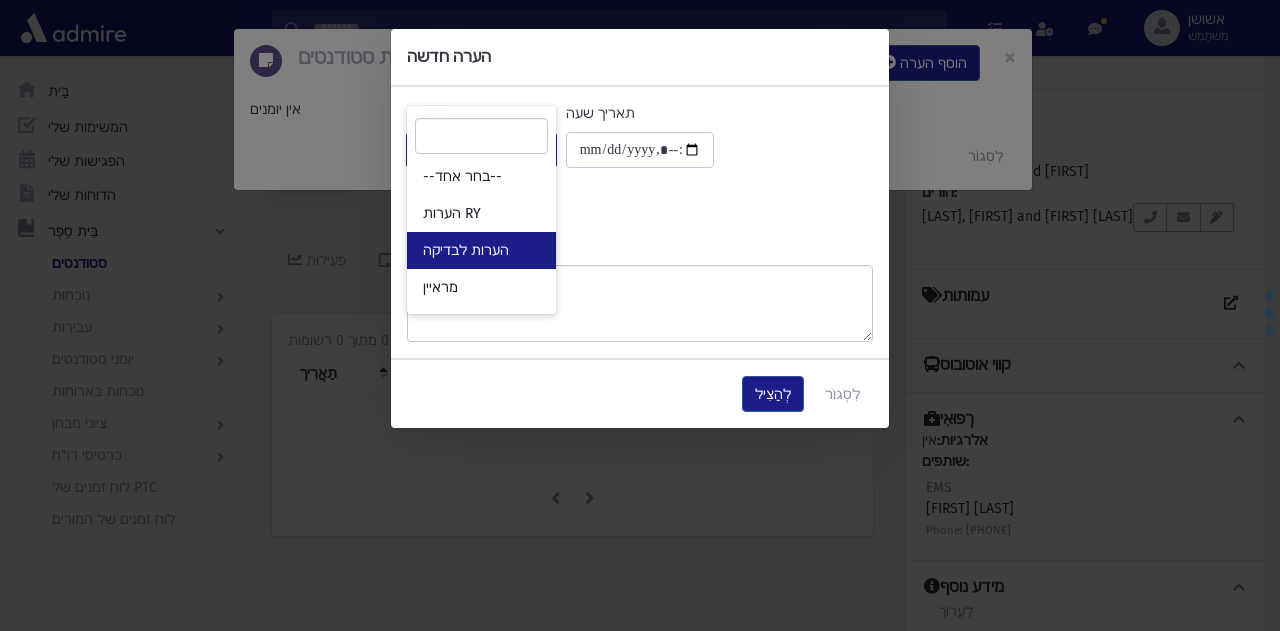 select on "*" 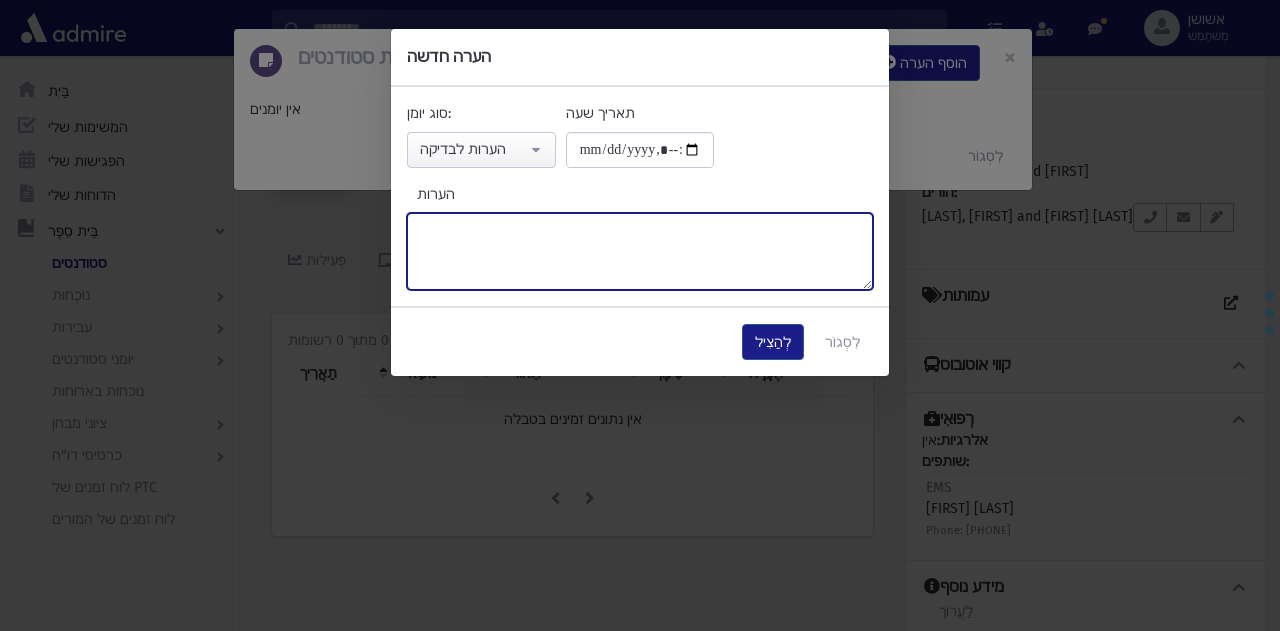 click on "הערות" at bounding box center [640, 251] 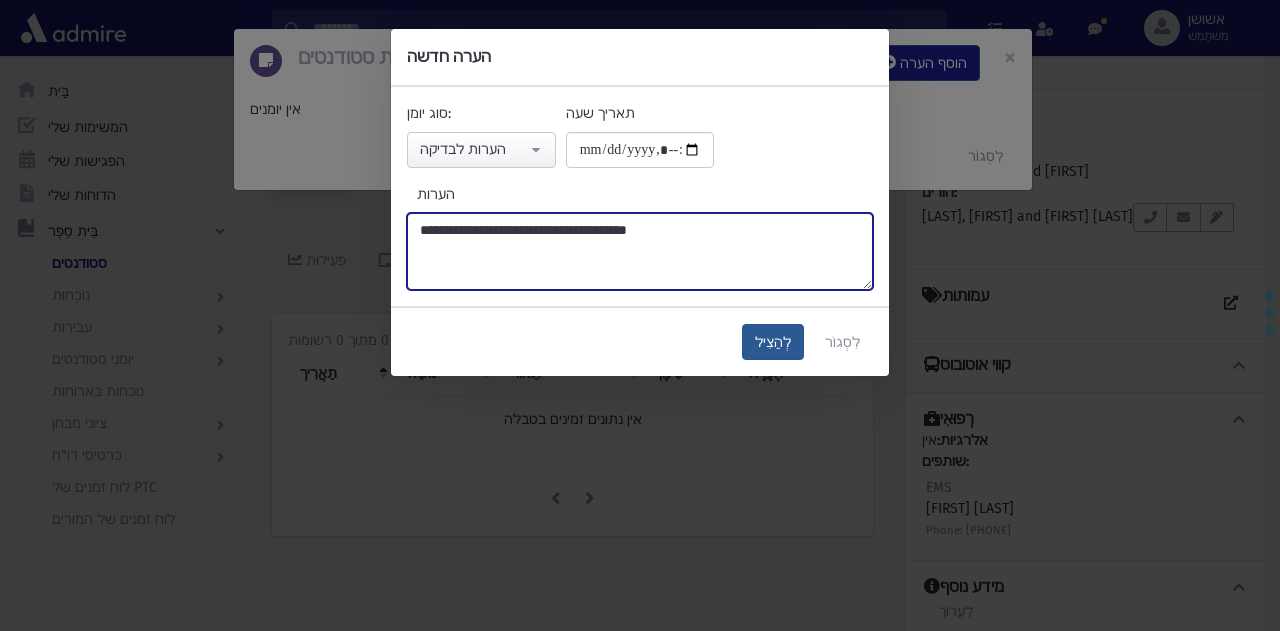 type on "**********" 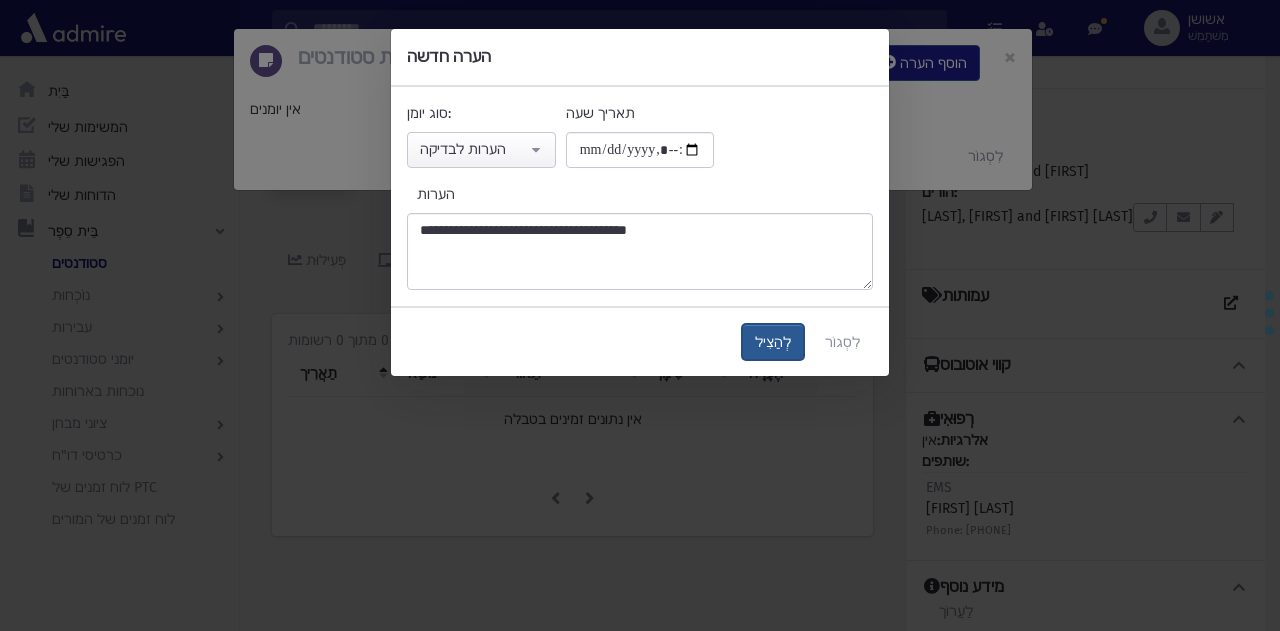 click on "לְהַצִיל" at bounding box center [773, 342] 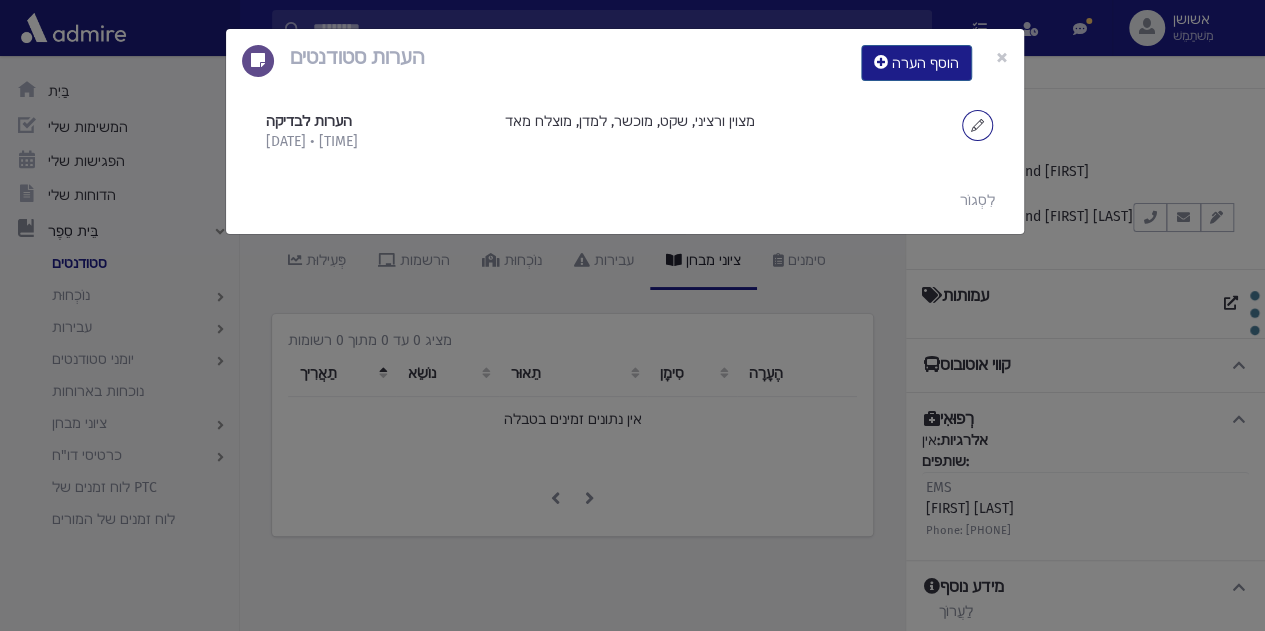 click at bounding box center [977, 125] 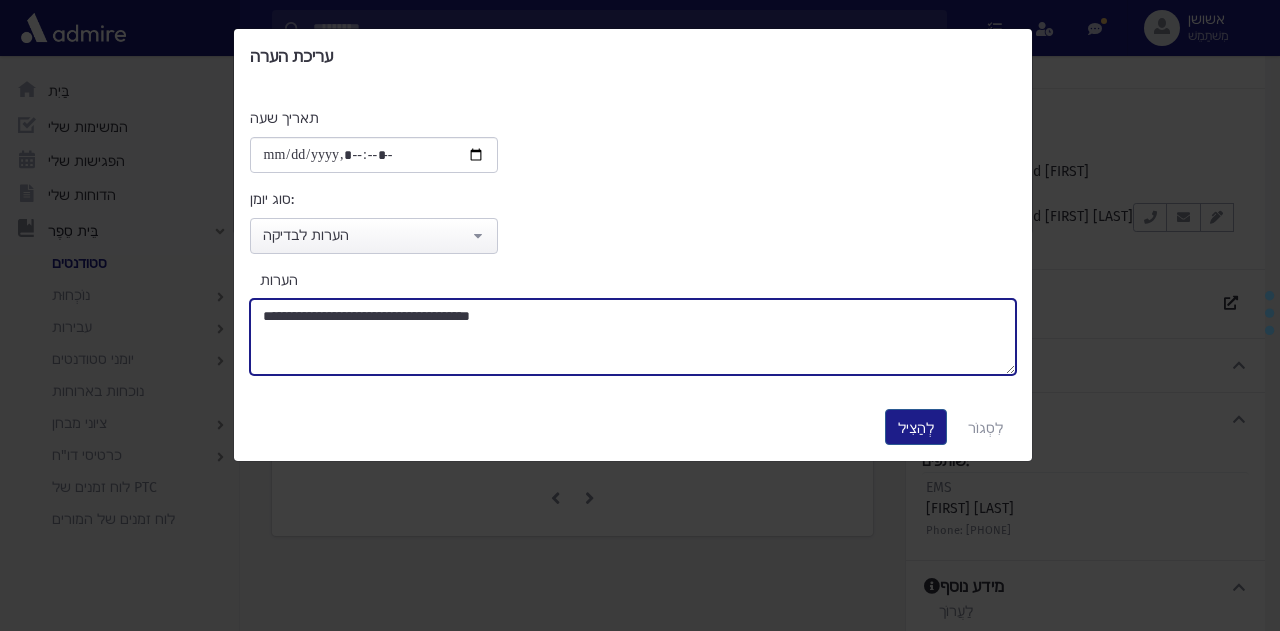 click on "**********" at bounding box center [633, 337] 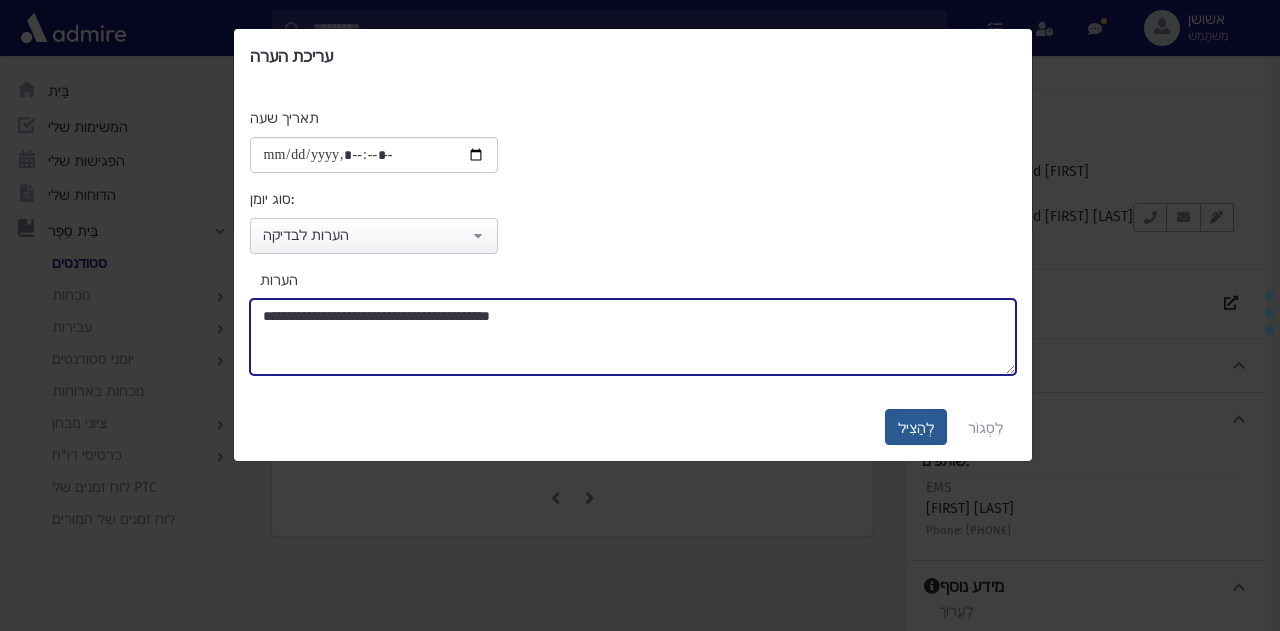 type on "**********" 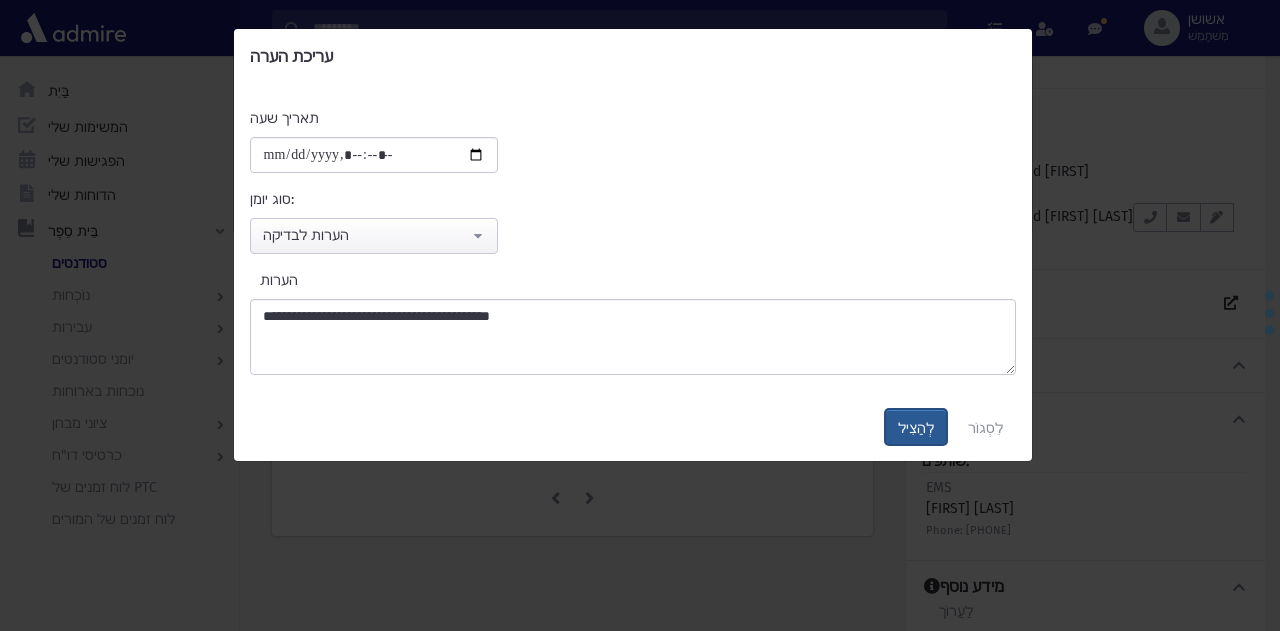 click on "לְהַצִיל" at bounding box center [916, 427] 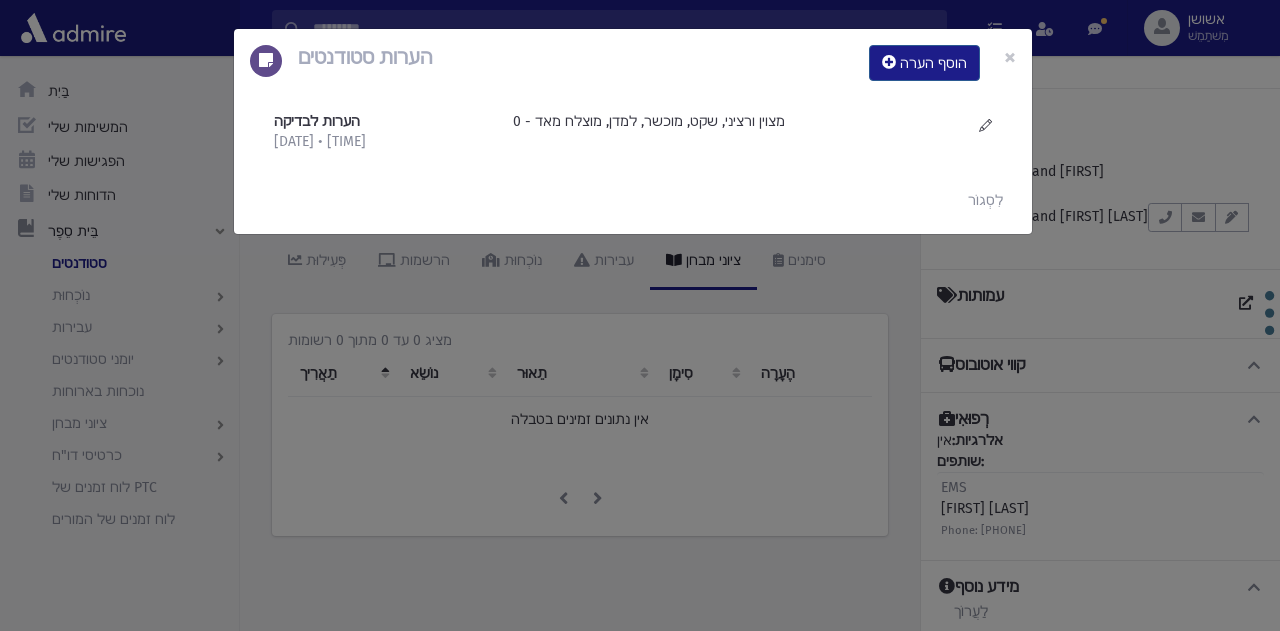 click on "הערות סטודנטים
הוסף הערה
×
הערות לבדיקה
8/3/2025 • 17:22" at bounding box center (640, 315) 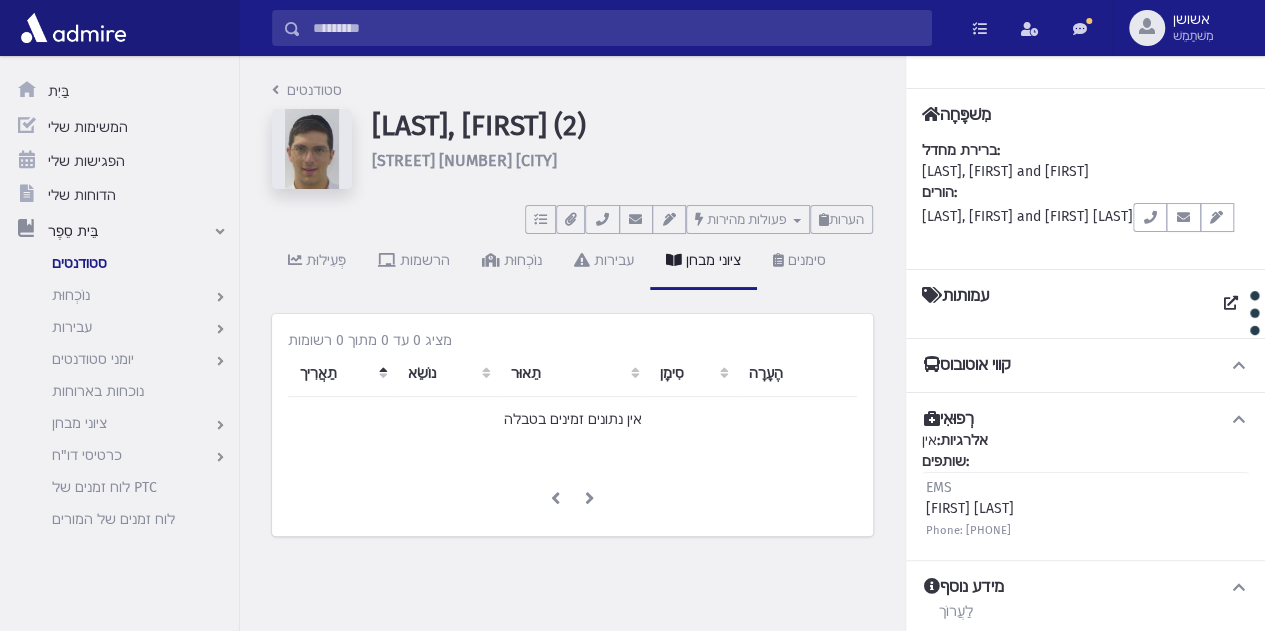 click at bounding box center [616, 28] 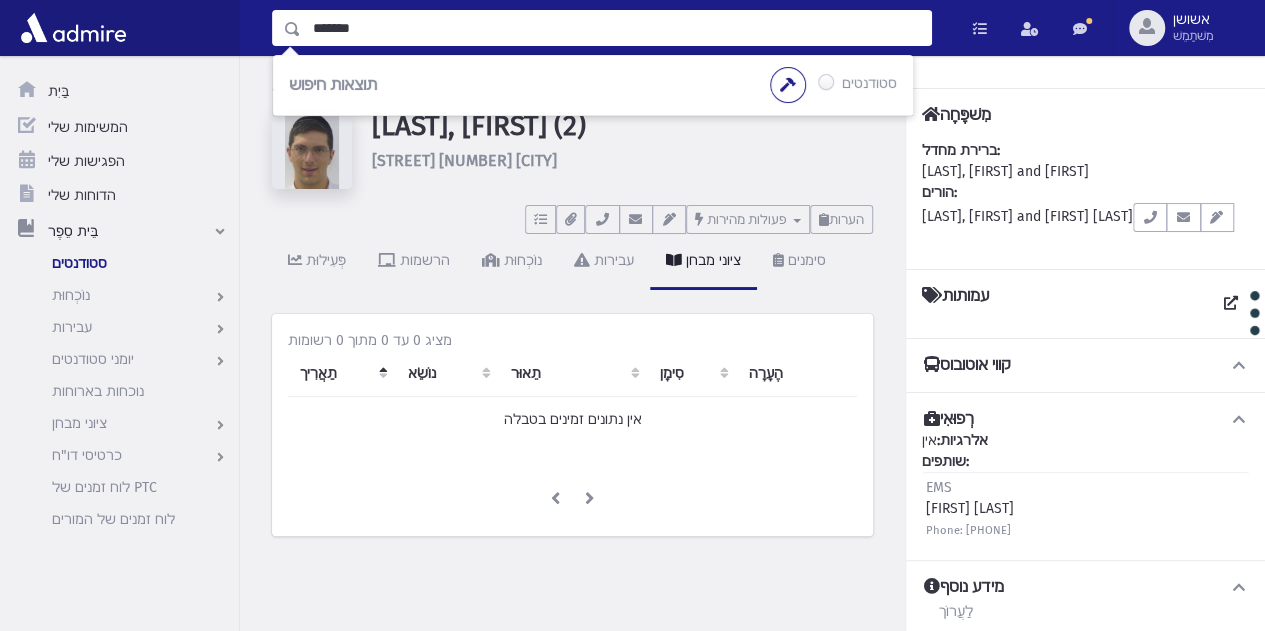 type on "*******" 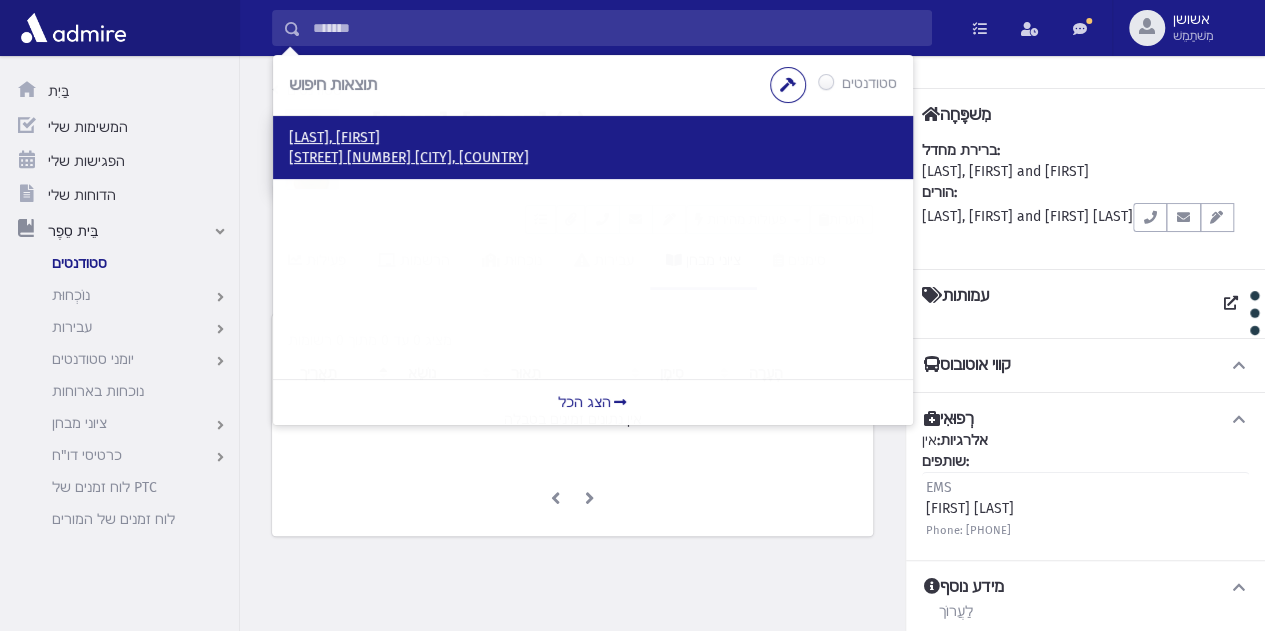 click on "חזון דוד 11 מודיעין עילית, ישראל" at bounding box center (409, 157) 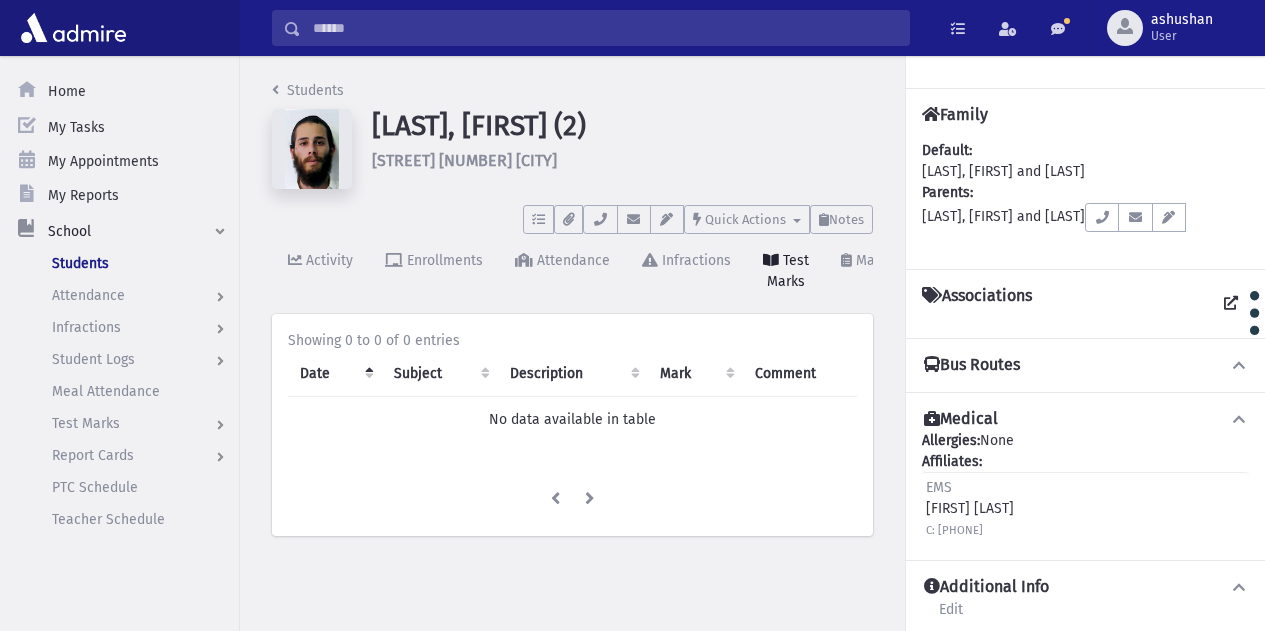 scroll, scrollTop: 0, scrollLeft: 0, axis: both 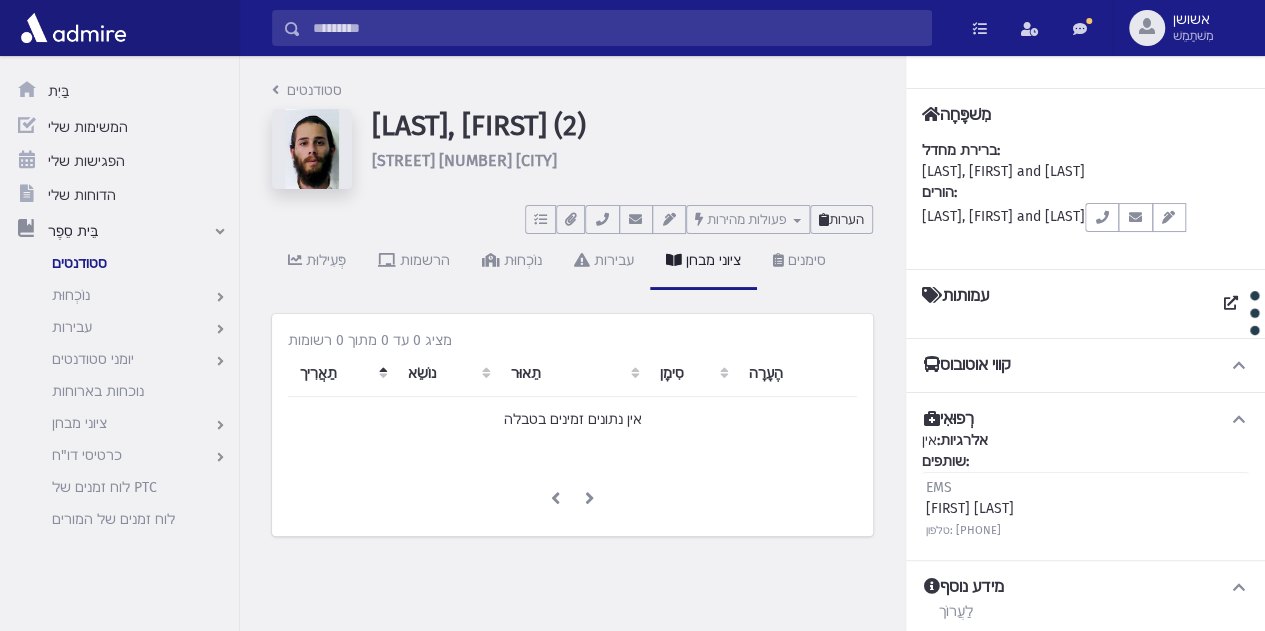 click on "הערות" at bounding box center (841, 219) 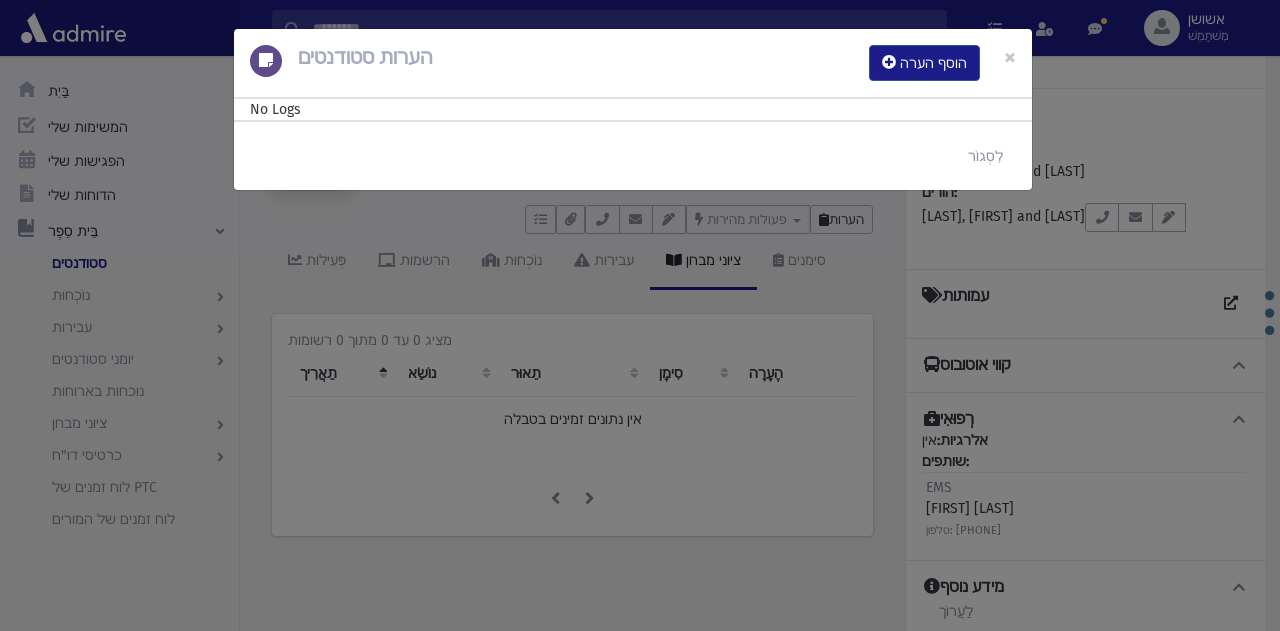 click on "סטודנטים
בירנהק, שאול (2)
חזון דוד 11 מודיעין עילית
מטלות
אין משימות פתוחות
הצג רשימה" at bounding box center [752, 343] 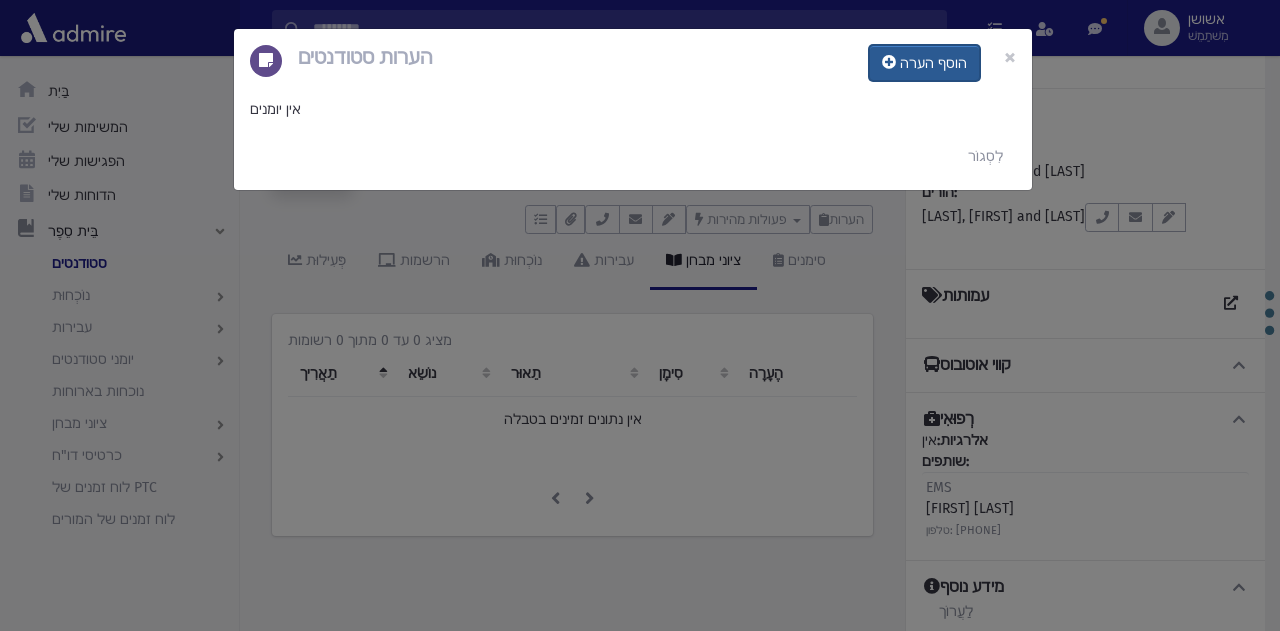 click on "הוסף הערה" at bounding box center (924, 63) 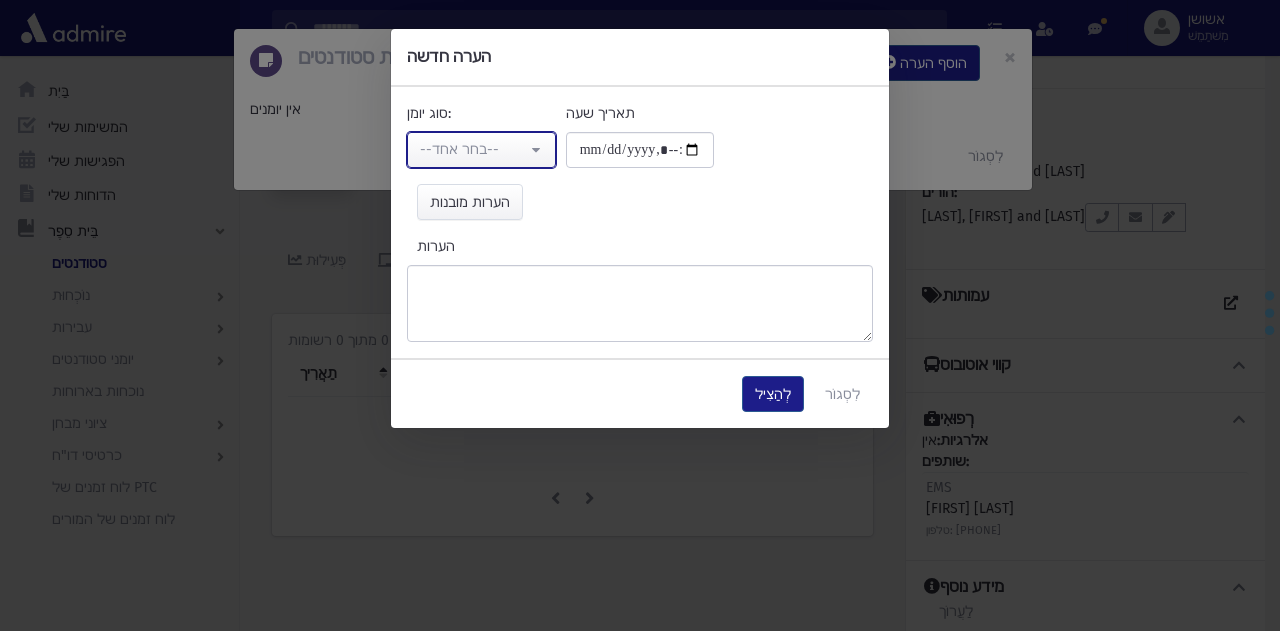 click on "--בחר אחד--" at bounding box center [459, 149] 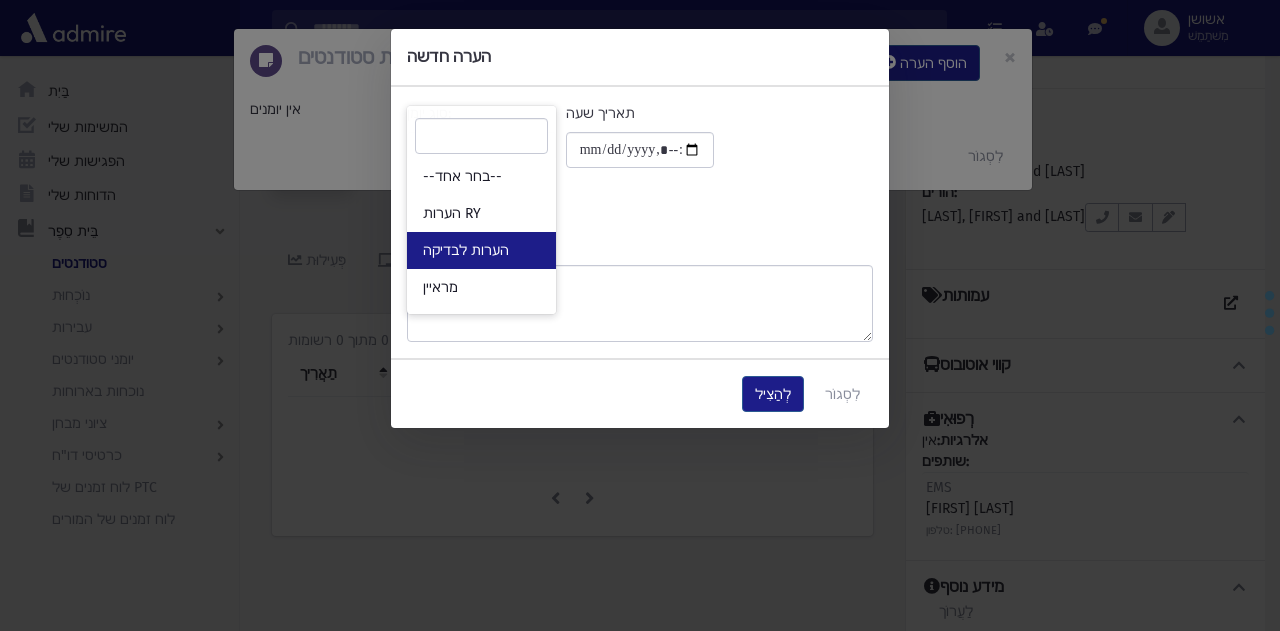 click on "הערות לבדיקה" at bounding box center (481, 250) 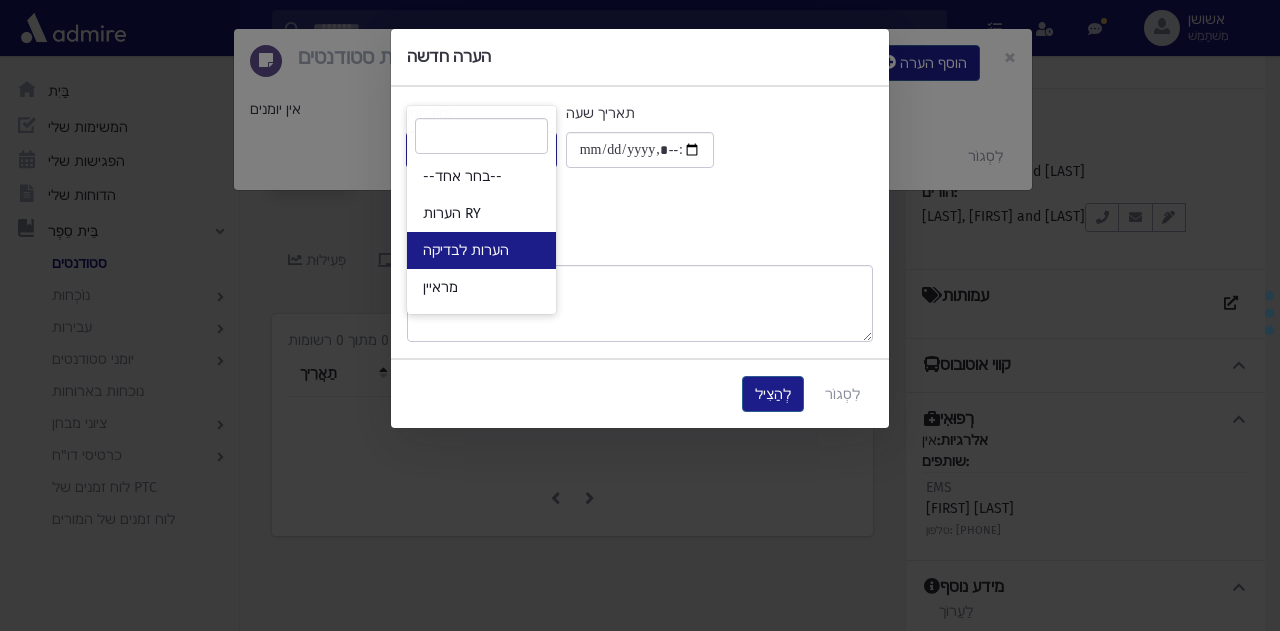 select on "*" 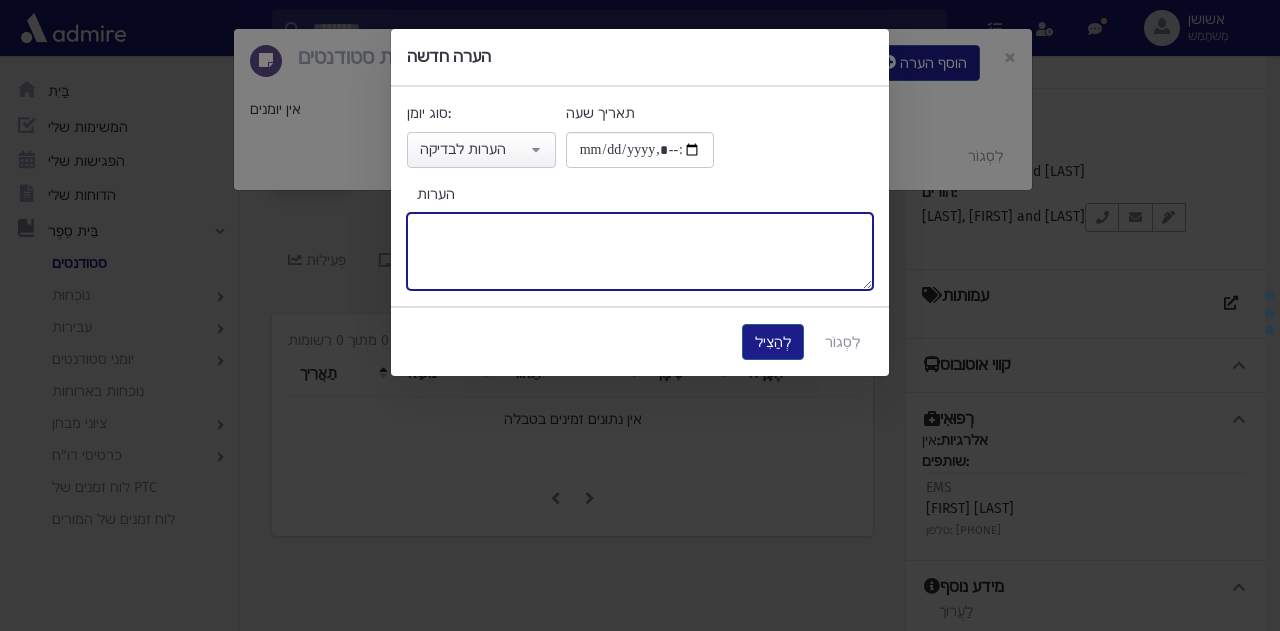 click on "הערות" at bounding box center [640, 251] 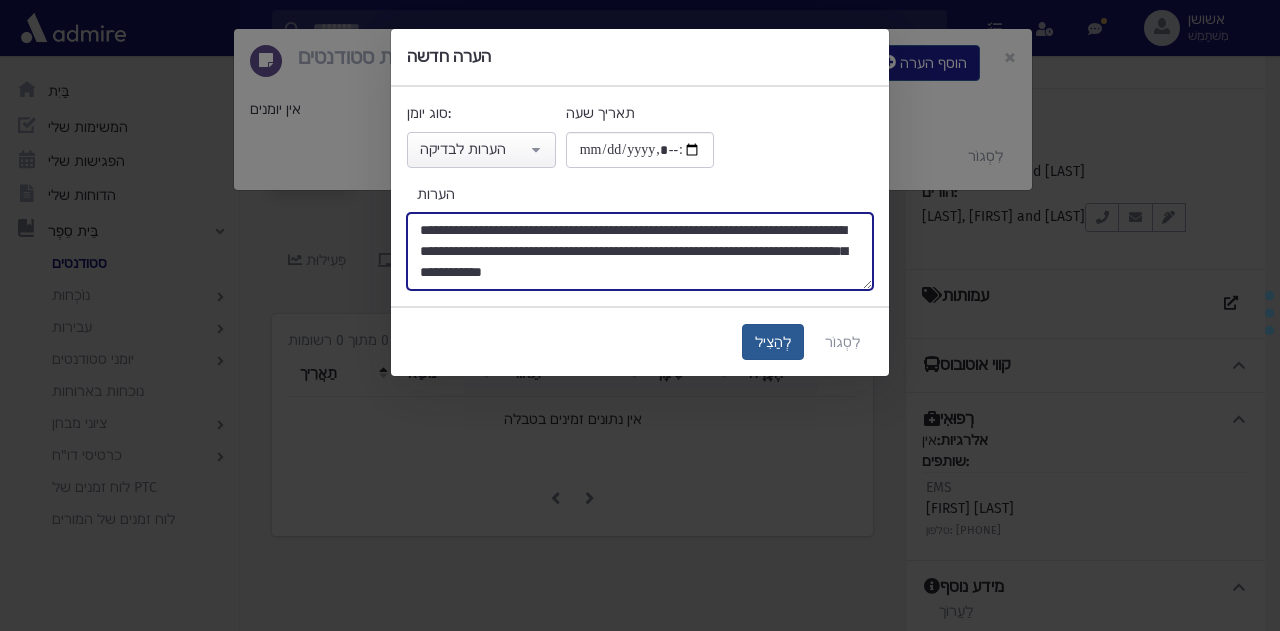 type on "**********" 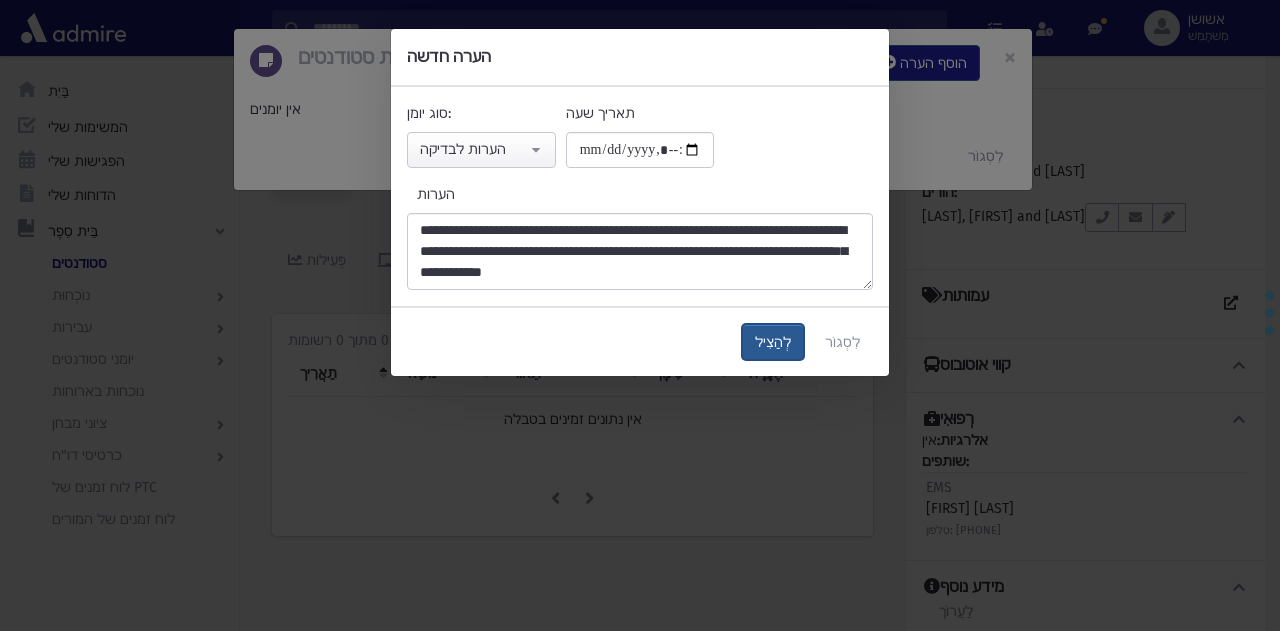 click on "לְהַצִיל" at bounding box center [773, 342] 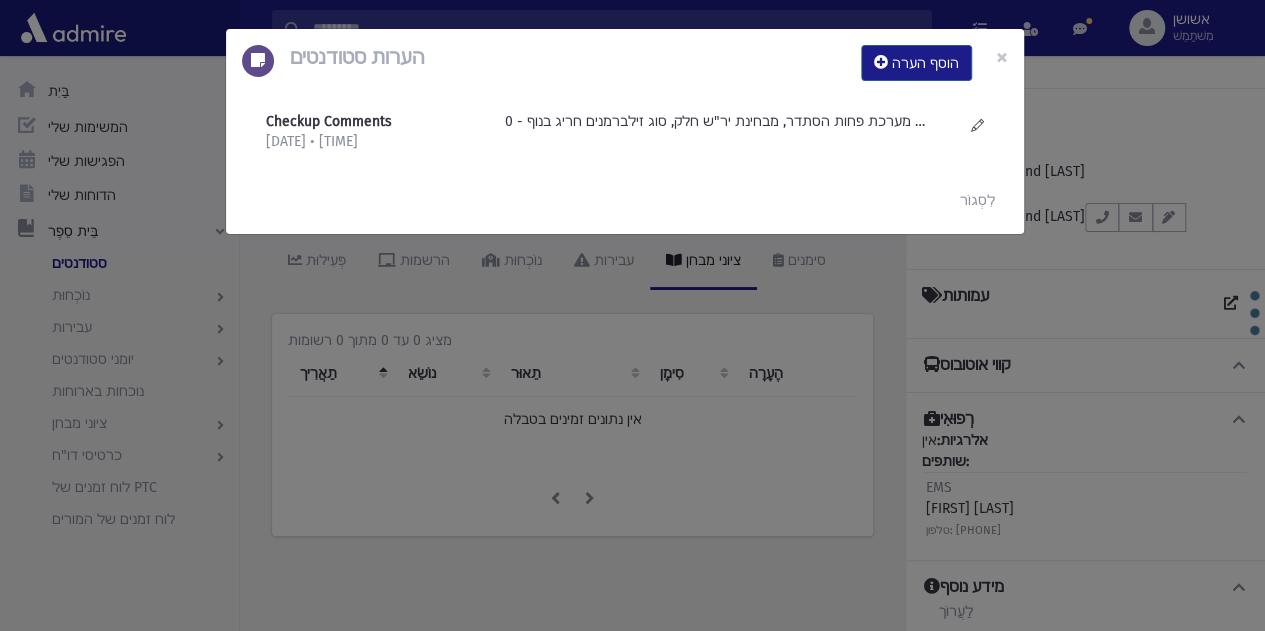 click on "הערות סטודנטים
הוסף הערה
×
Checkup Comments
8/3/2025 • 5:23 PM" at bounding box center (632, 315) 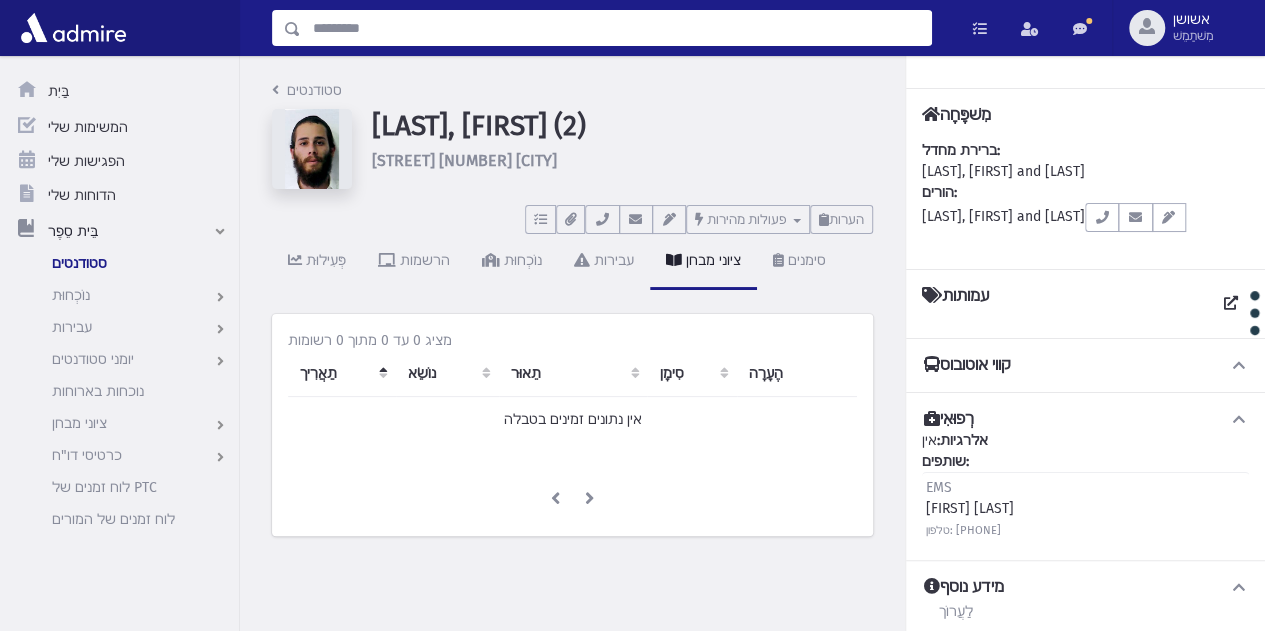 click at bounding box center (616, 28) 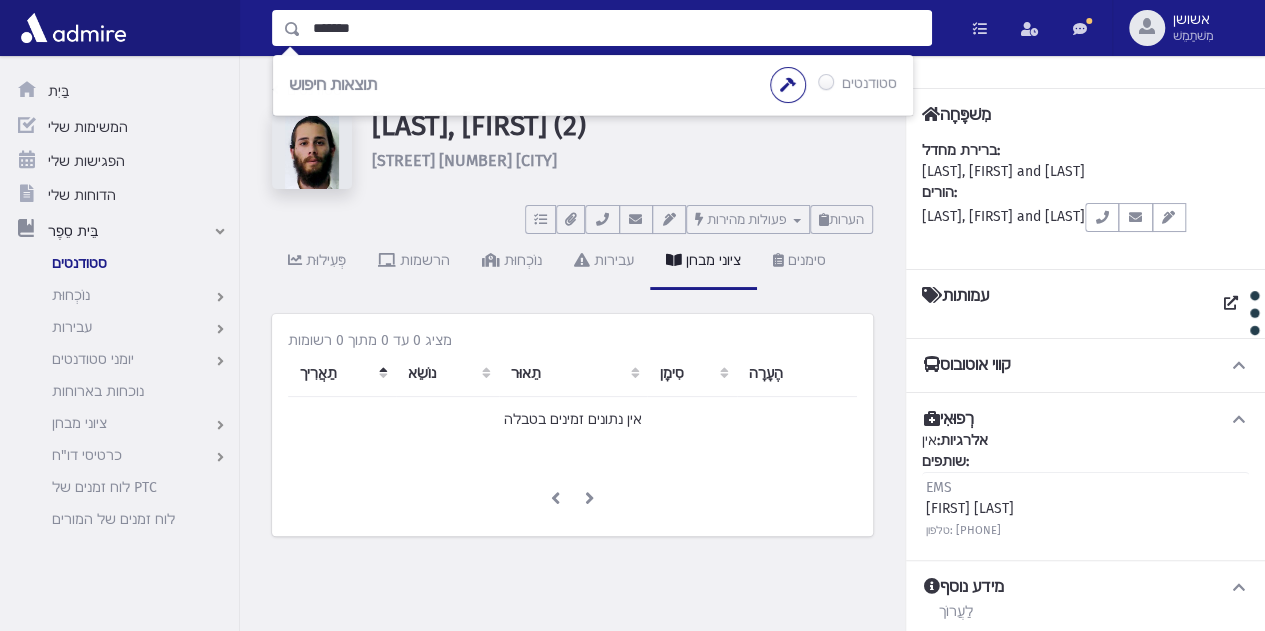 type on "*******" 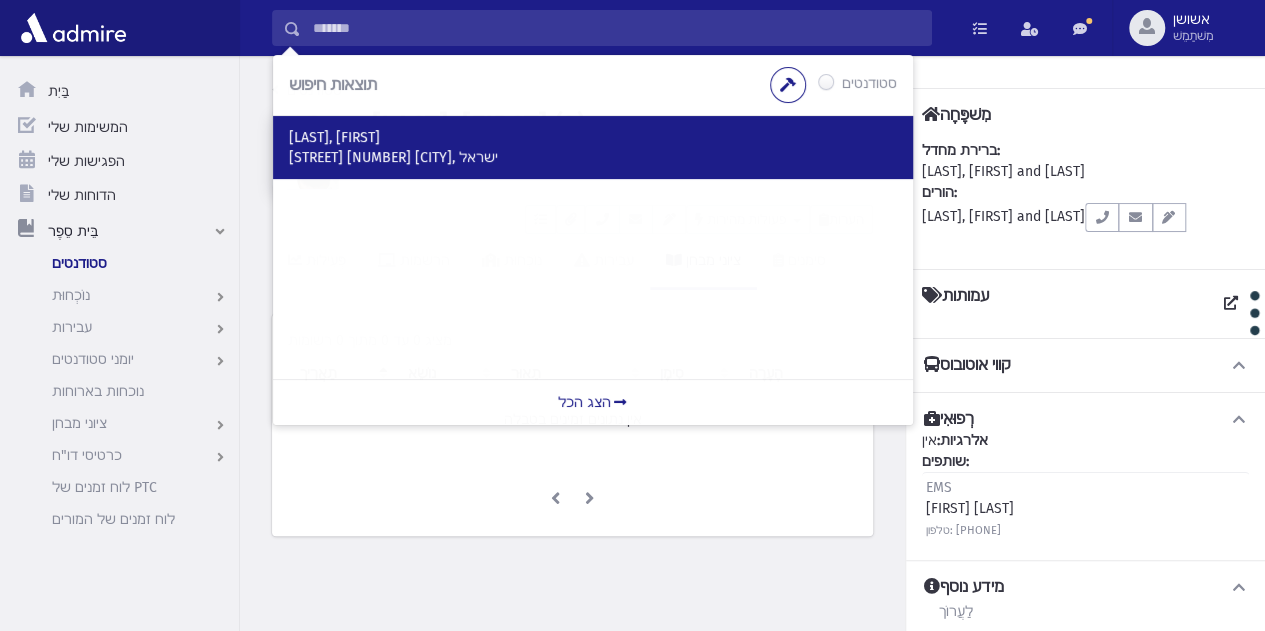 click on "ברנשטיין, אברהם אליהו" at bounding box center [334, 137] 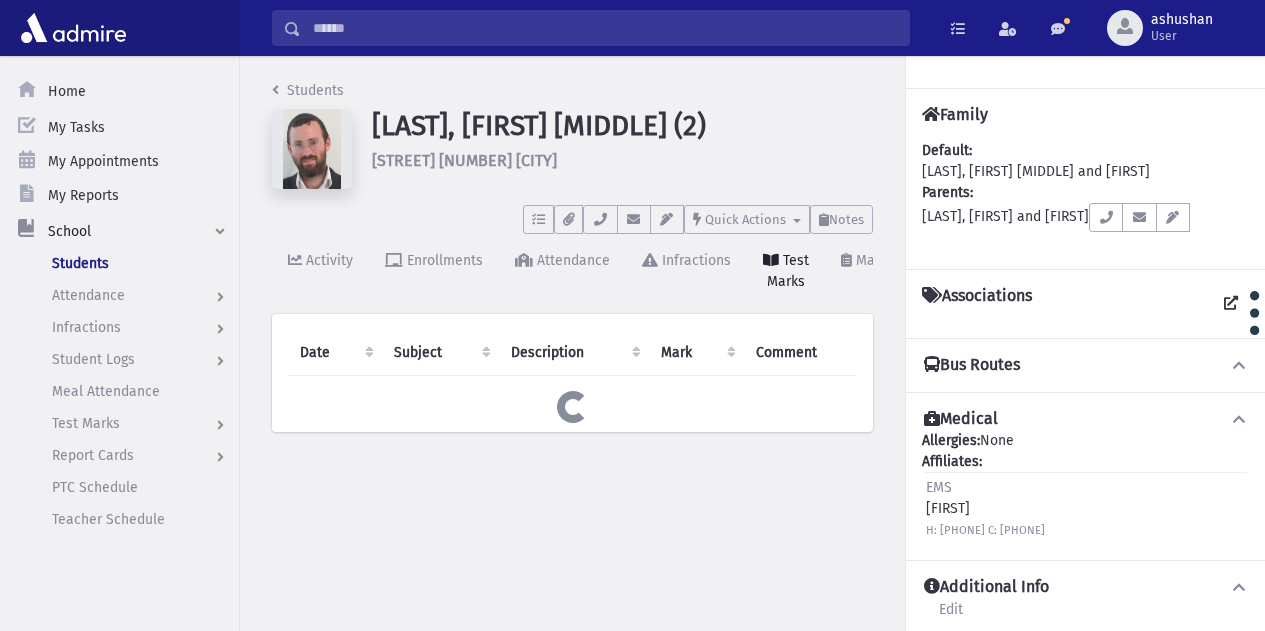 scroll, scrollTop: 0, scrollLeft: 0, axis: both 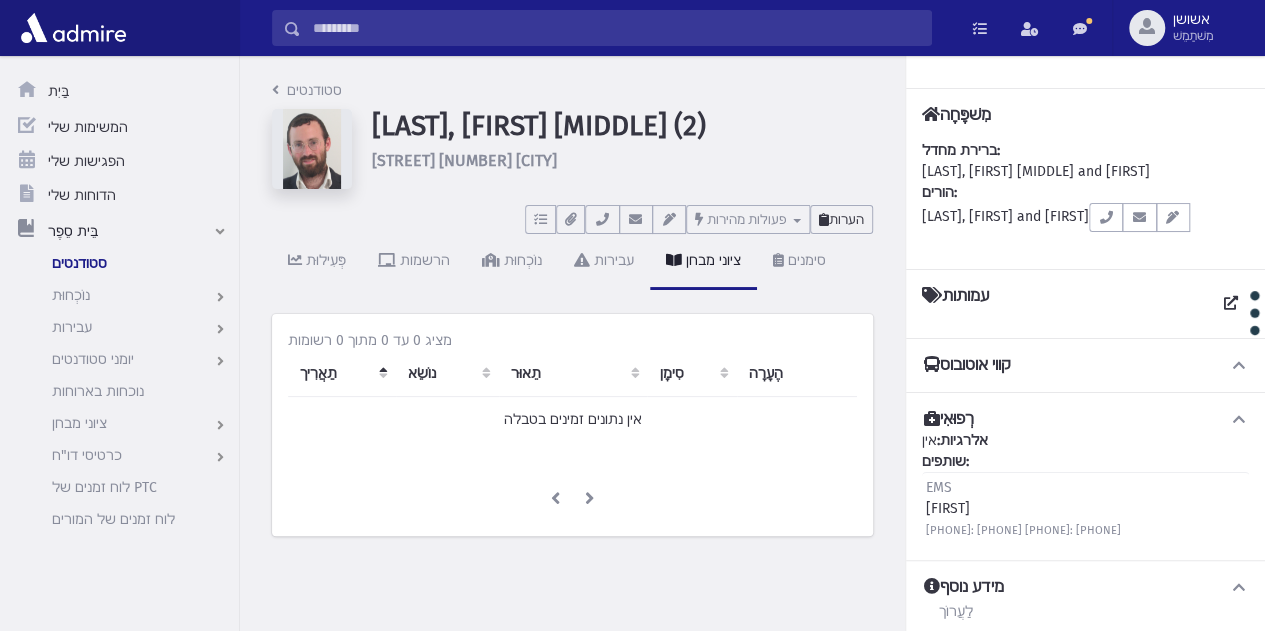 click on "הערות" at bounding box center [846, 219] 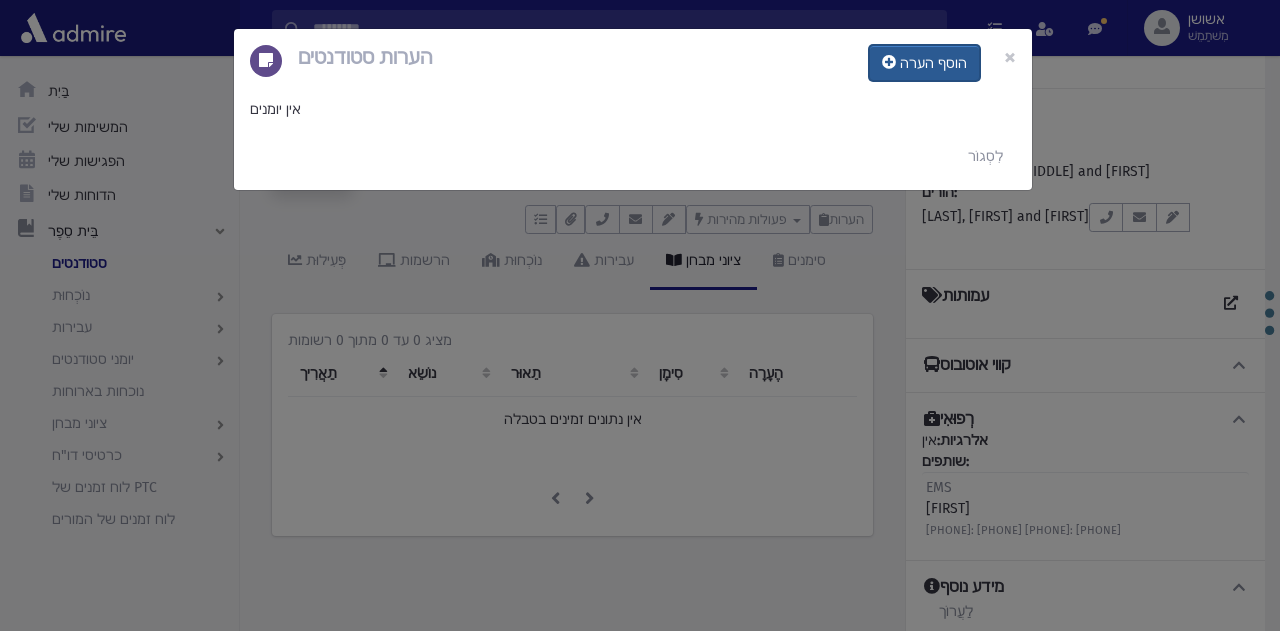 click on "הוסף הערה" at bounding box center [933, 63] 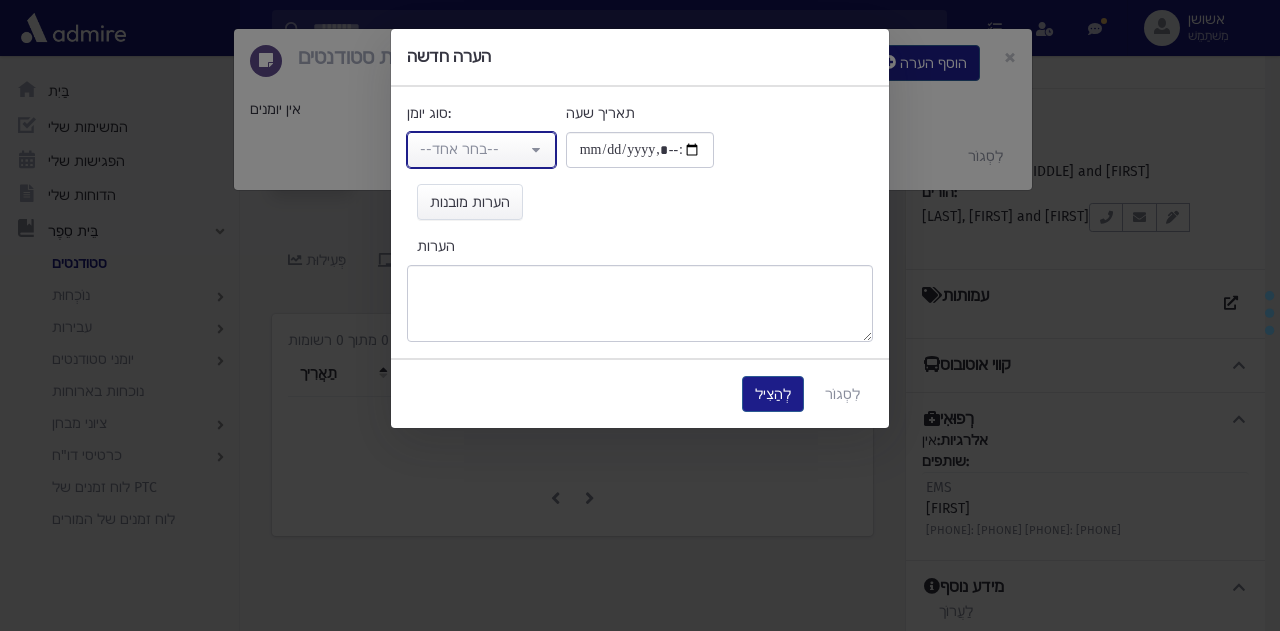 click on "--בחר אחד--" at bounding box center (481, 150) 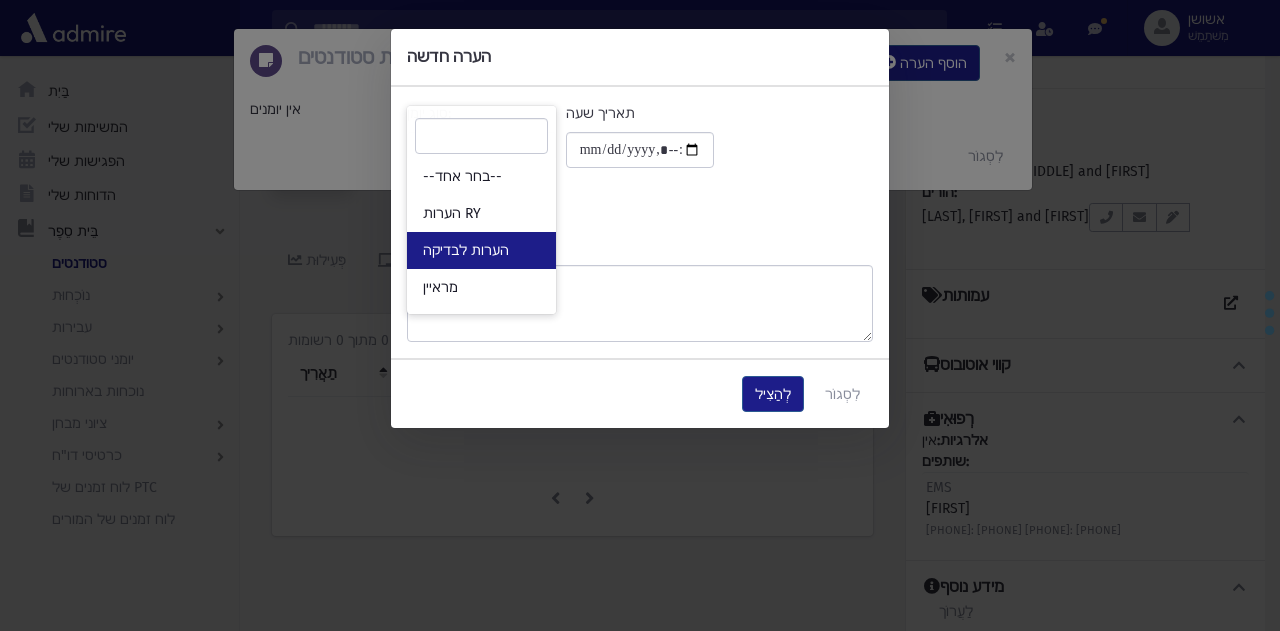 click on "הערות לבדיקה" at bounding box center (481, 250) 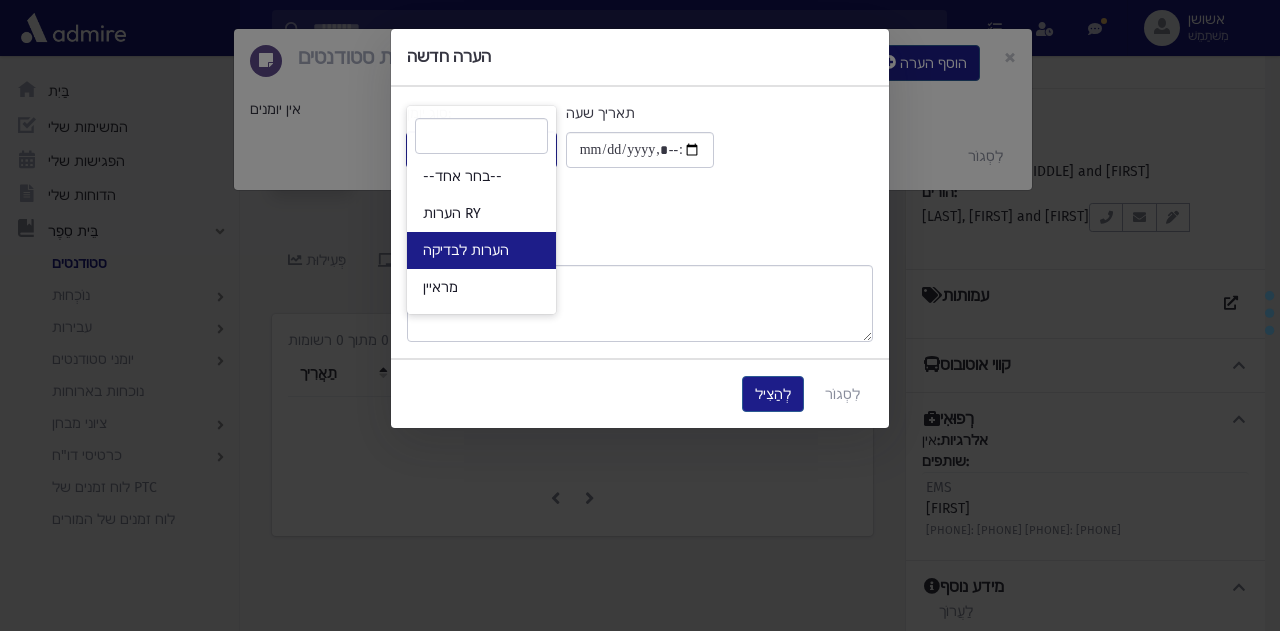 select on "*" 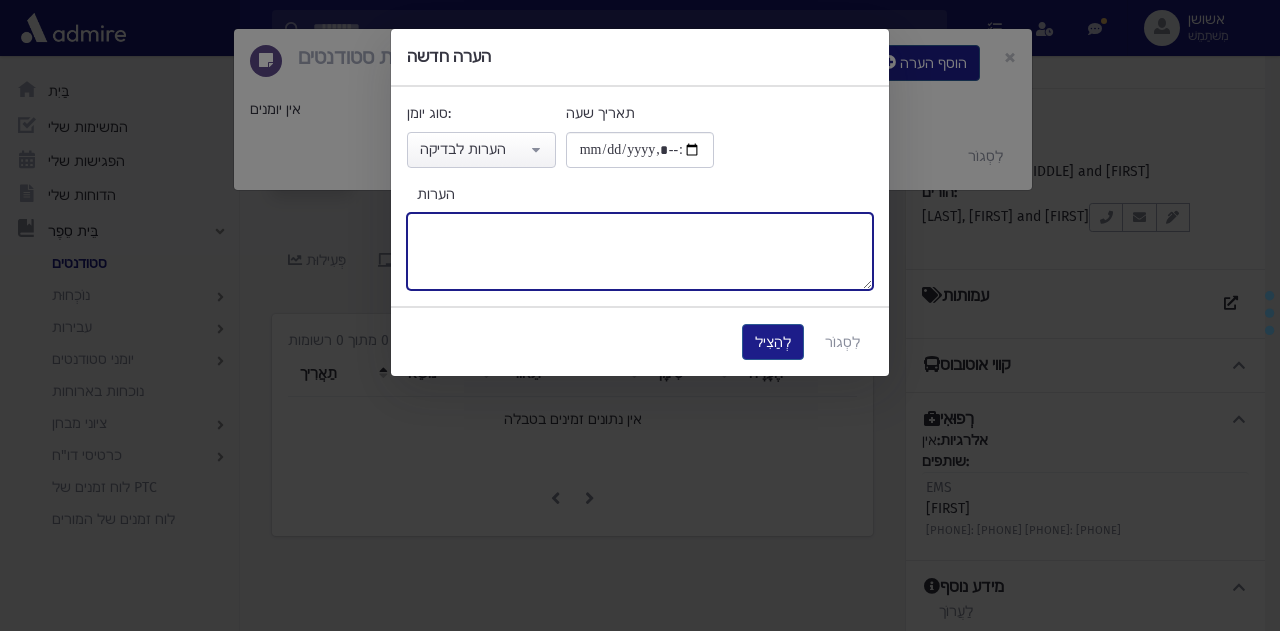 click on "הערות" at bounding box center [640, 251] 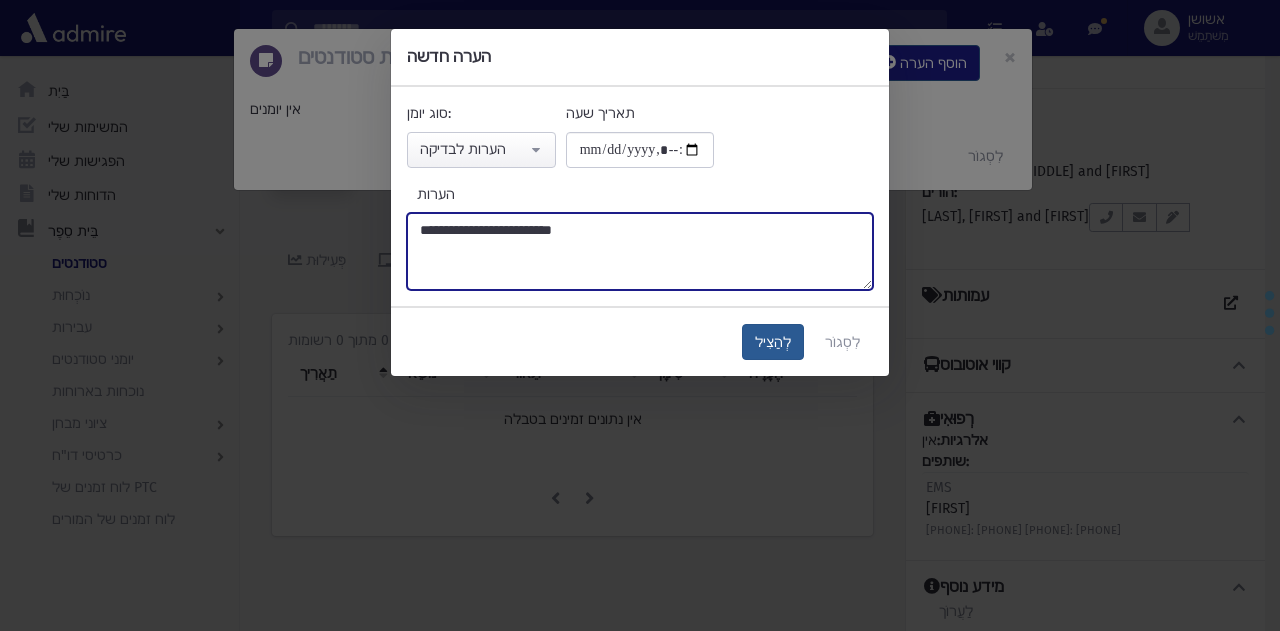 type on "**********" 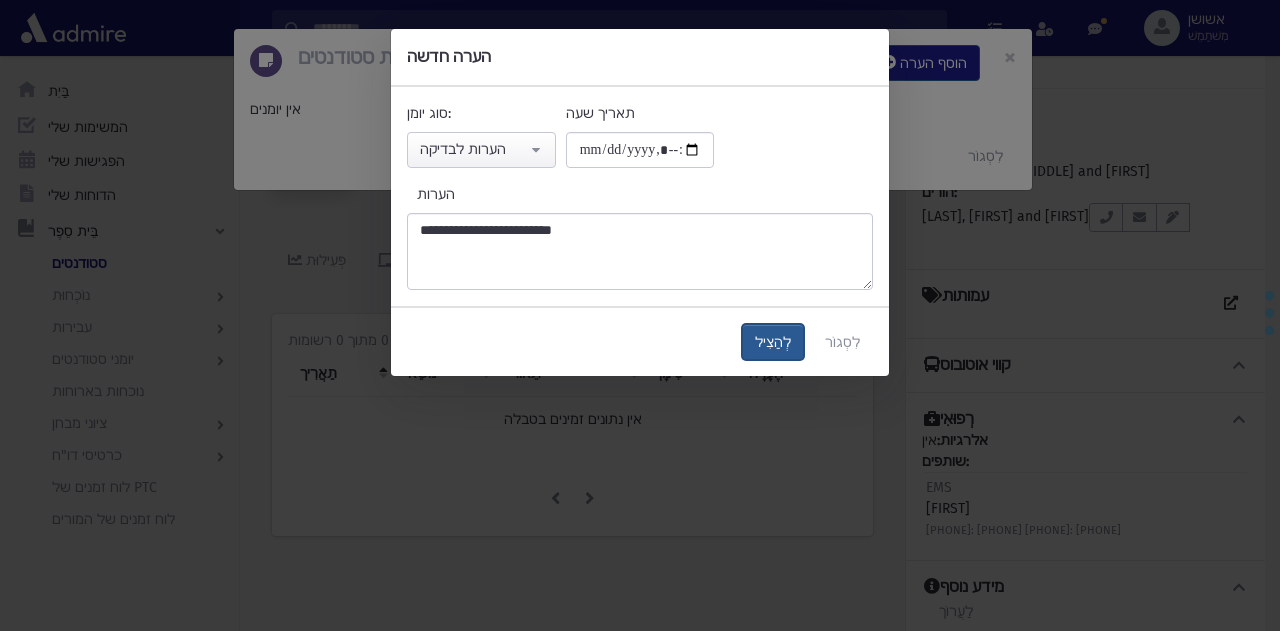 click on "לְהַצִיל" at bounding box center (773, 342) 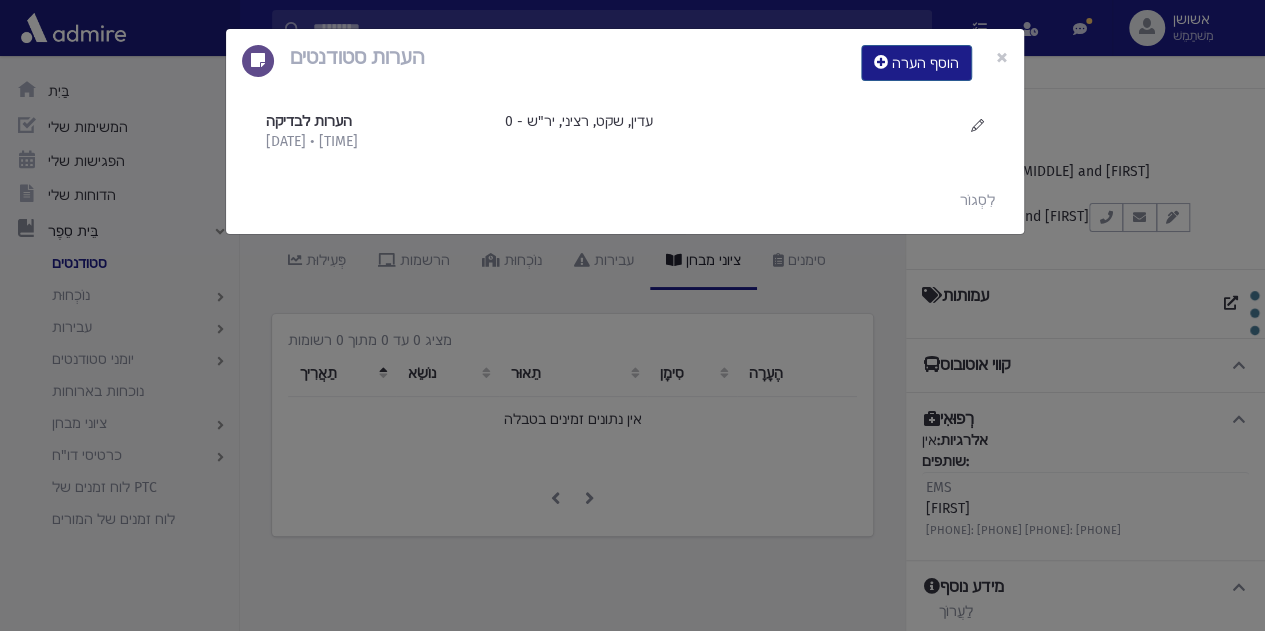 click on "[NOTES] [STUDENT]
[ADD] [NOTE]
×
[NOTES] [TEST]
[DATE] • [TIME]" at bounding box center [632, 315] 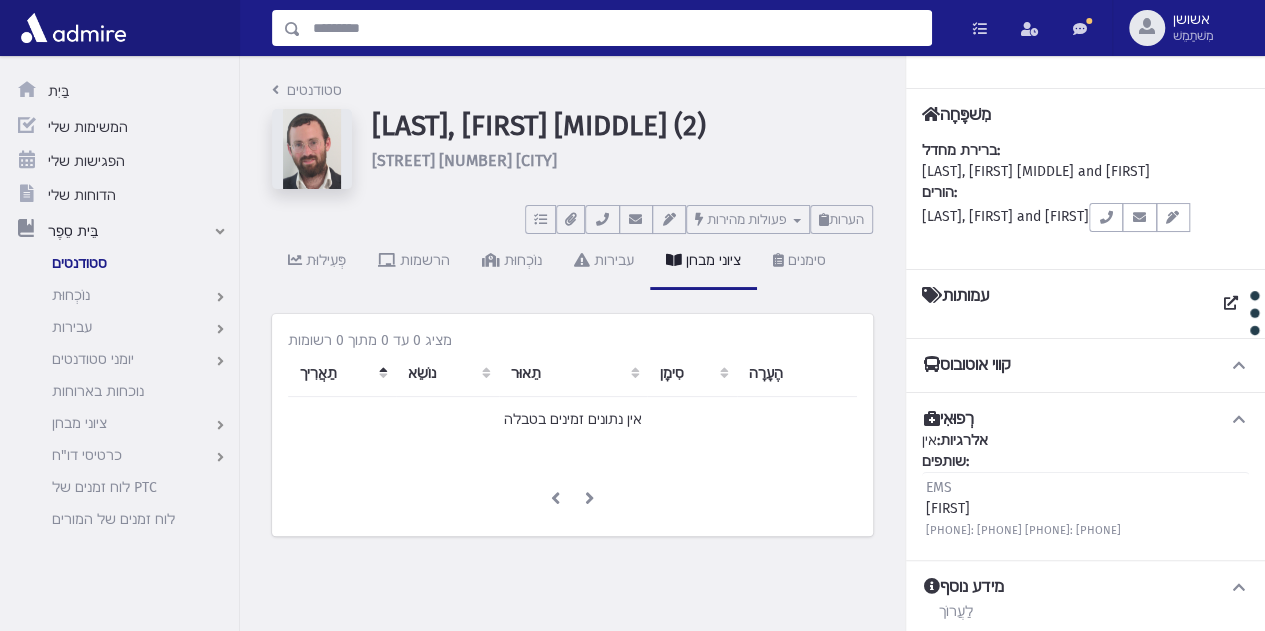 click at bounding box center (616, 28) 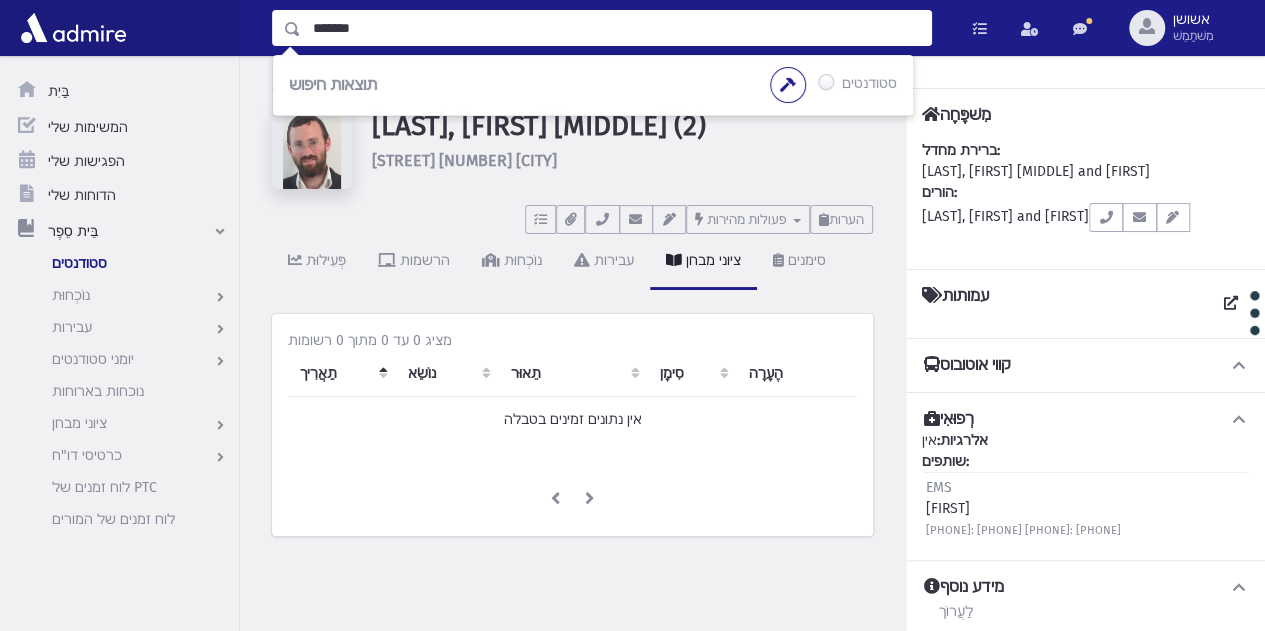 type on "*******" 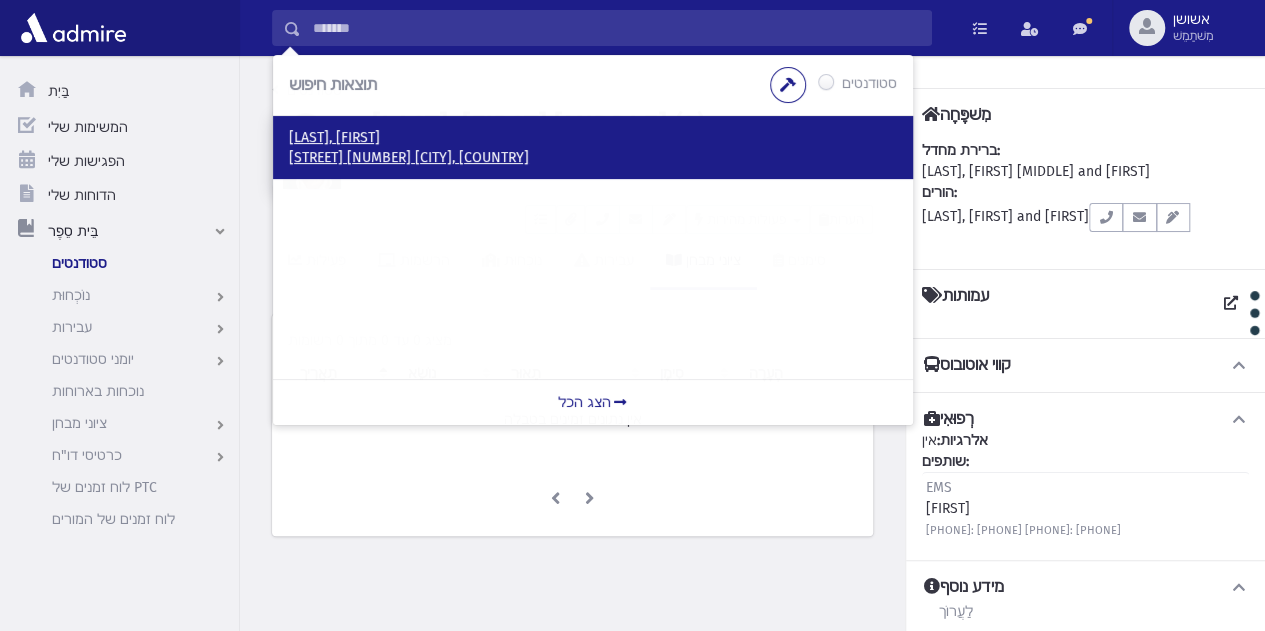 click on "[LAST], [FIRST]" at bounding box center (334, 137) 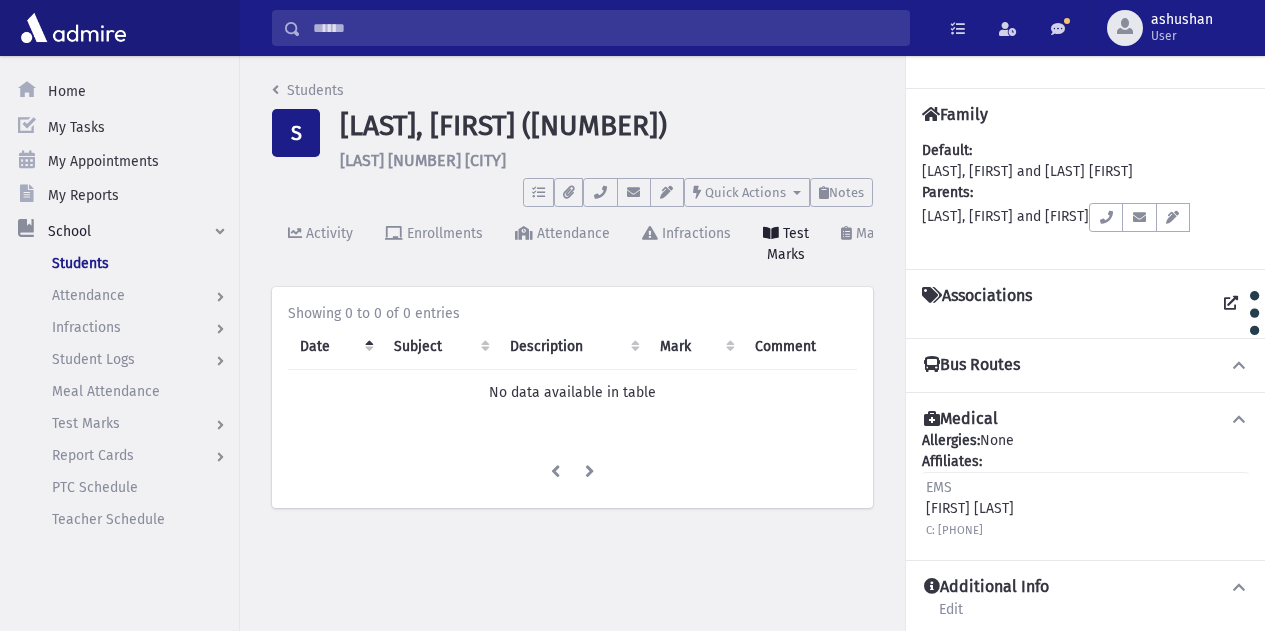 scroll, scrollTop: 0, scrollLeft: 0, axis: both 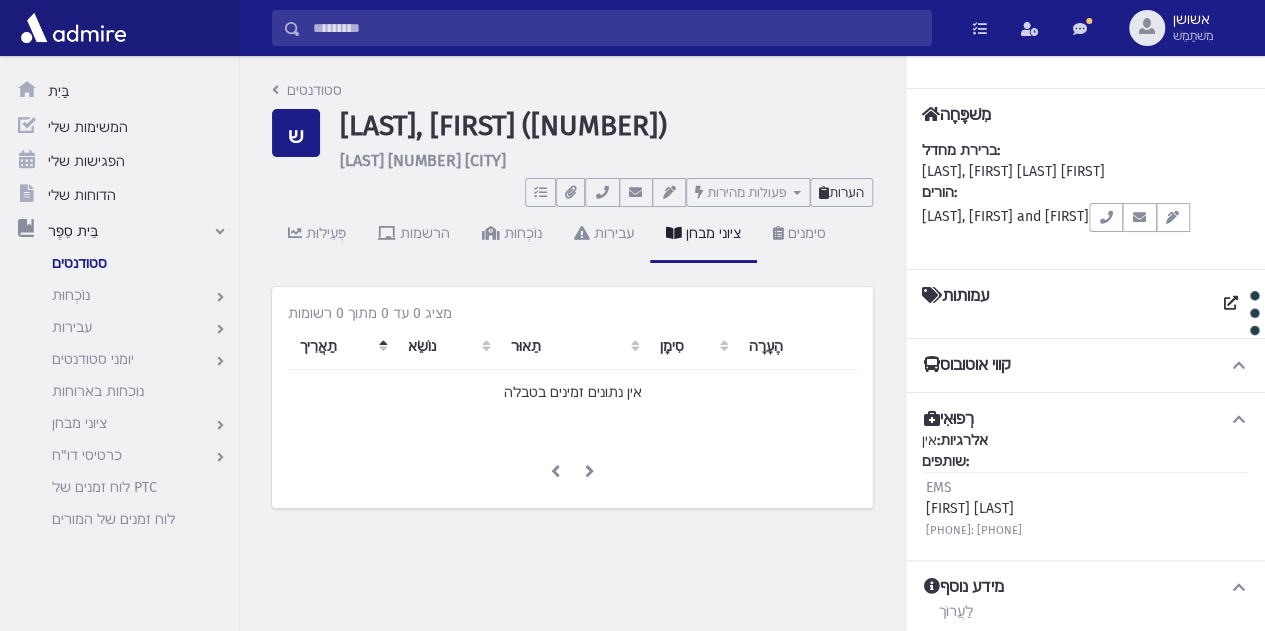 click on "הערות" at bounding box center [846, 192] 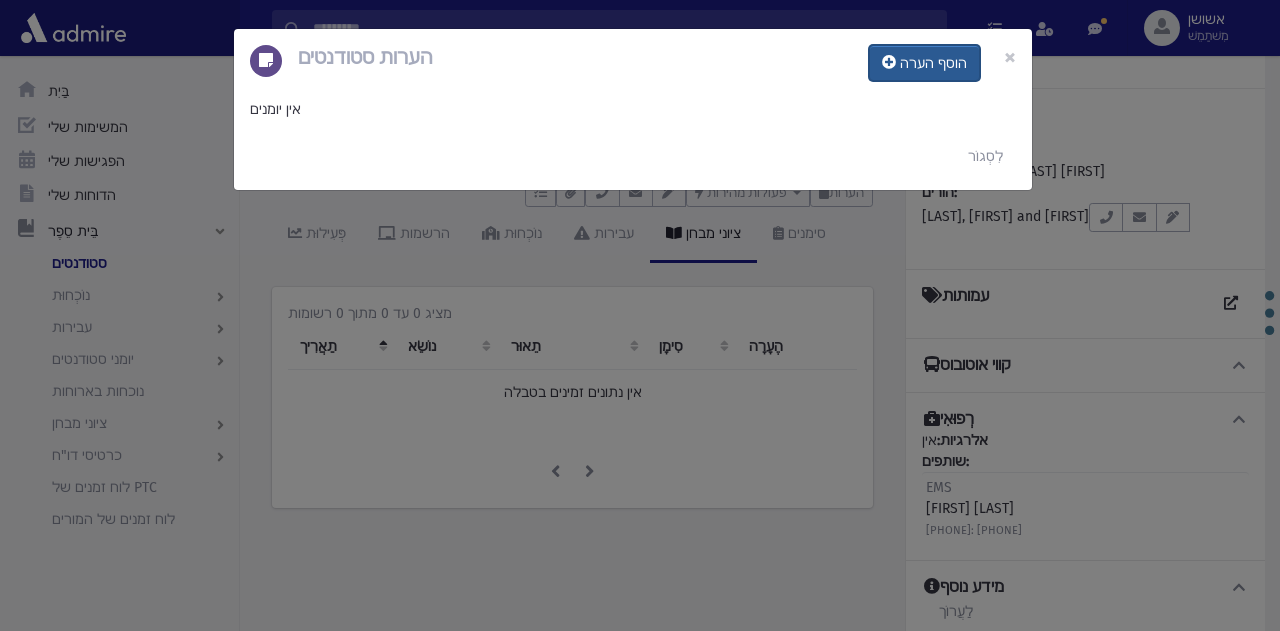 click on "הוסף הערה" at bounding box center [933, 63] 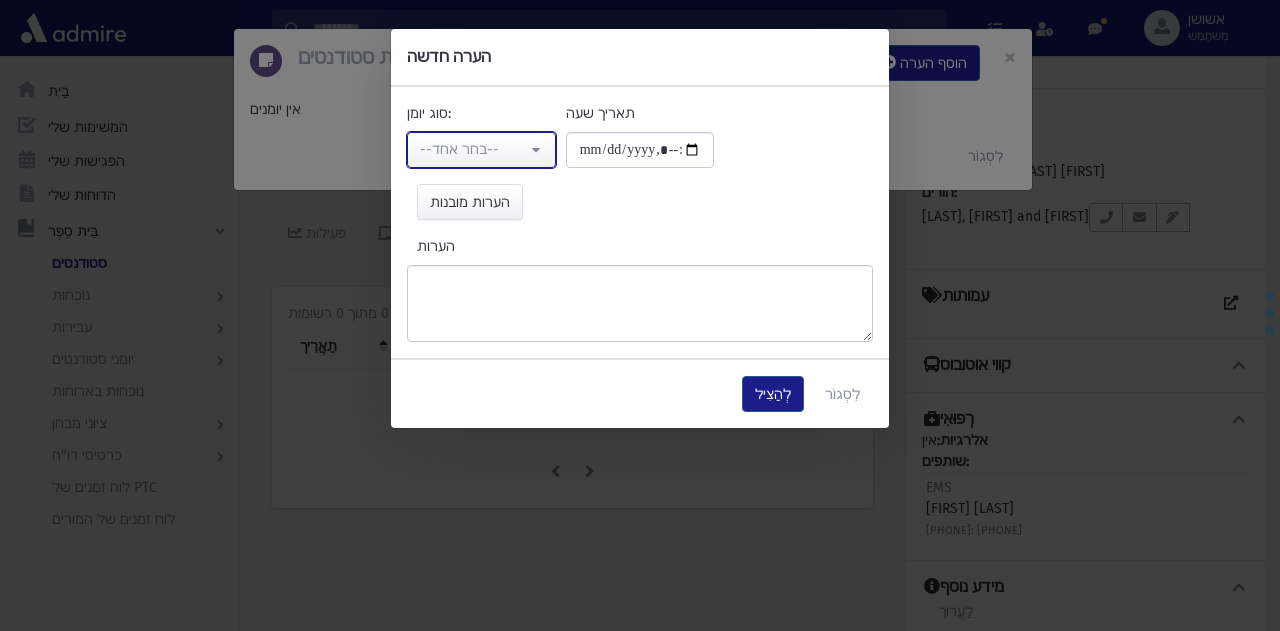 click on "--בחר אחד--" at bounding box center [481, 150] 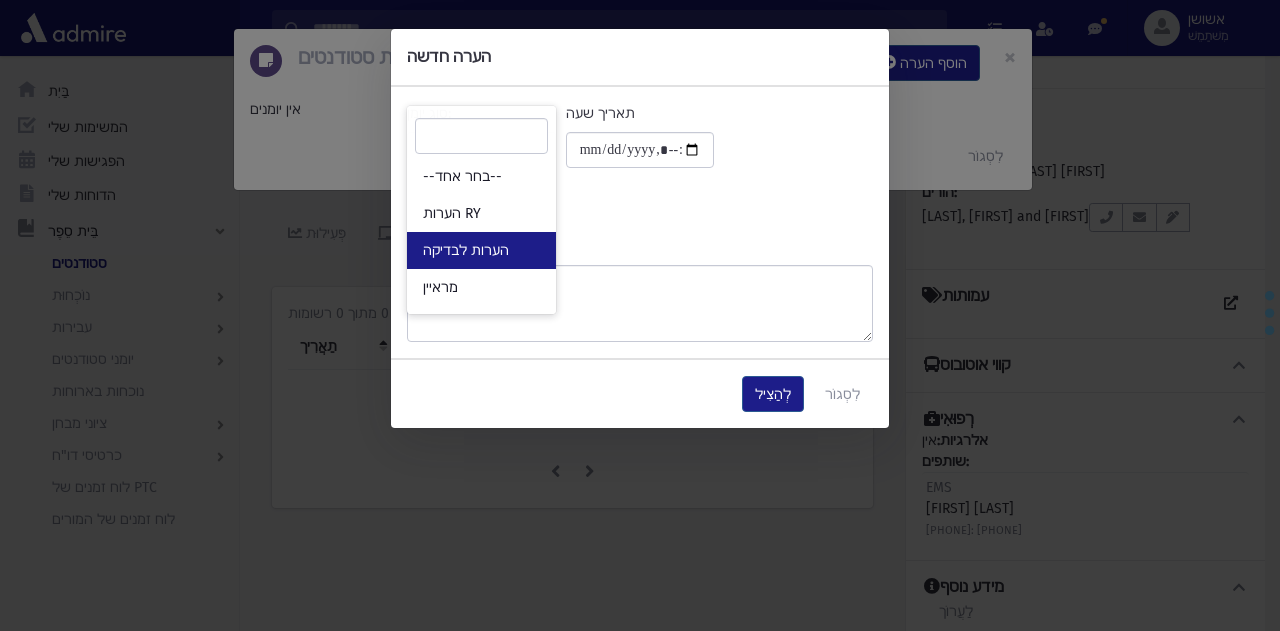 click on "הערות לבדיקה" at bounding box center [481, 250] 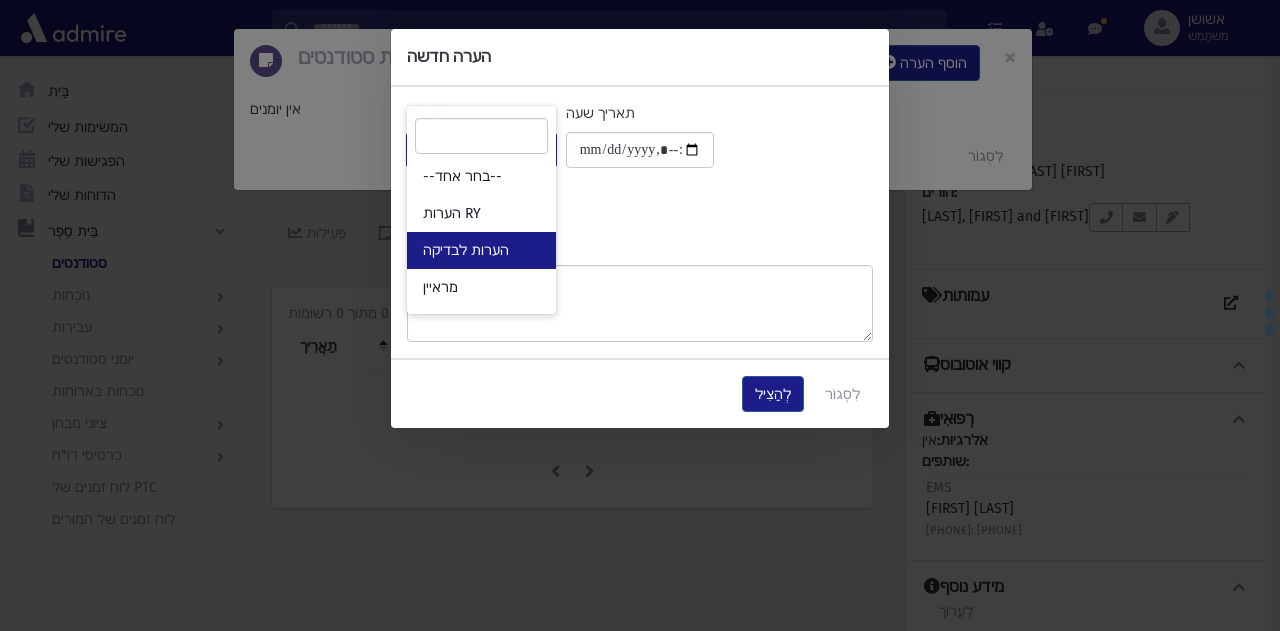 select on "*" 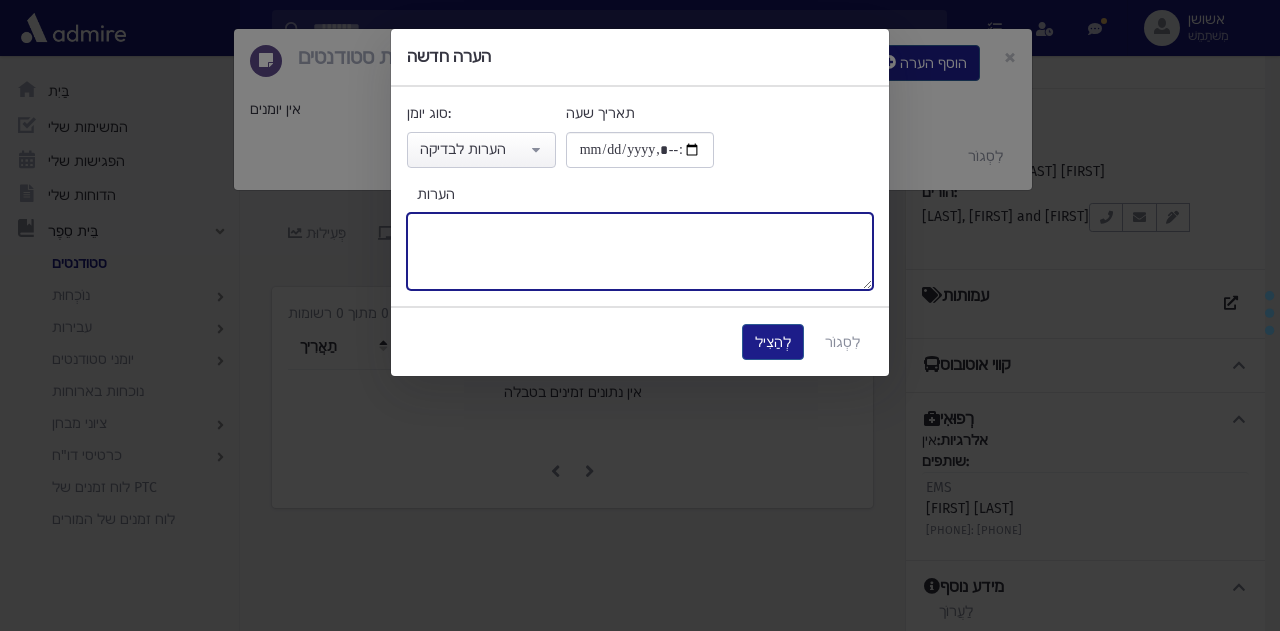 click on "הערות" at bounding box center [640, 251] 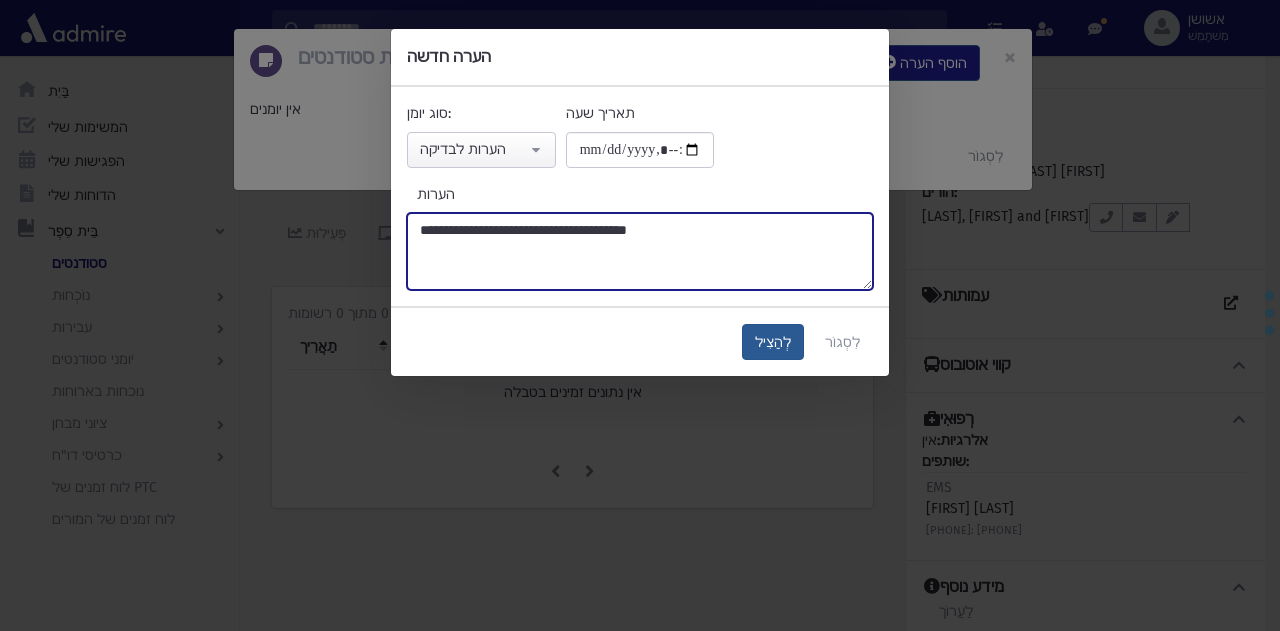 type on "**********" 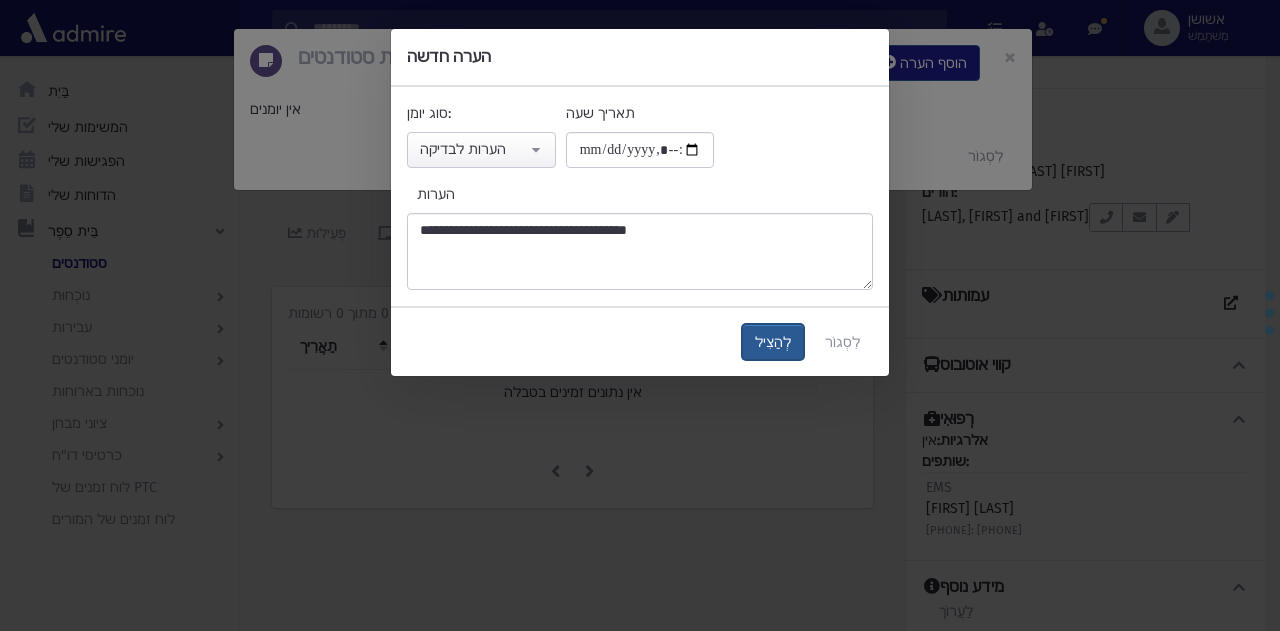 click on "לְהַצִיל" at bounding box center (773, 342) 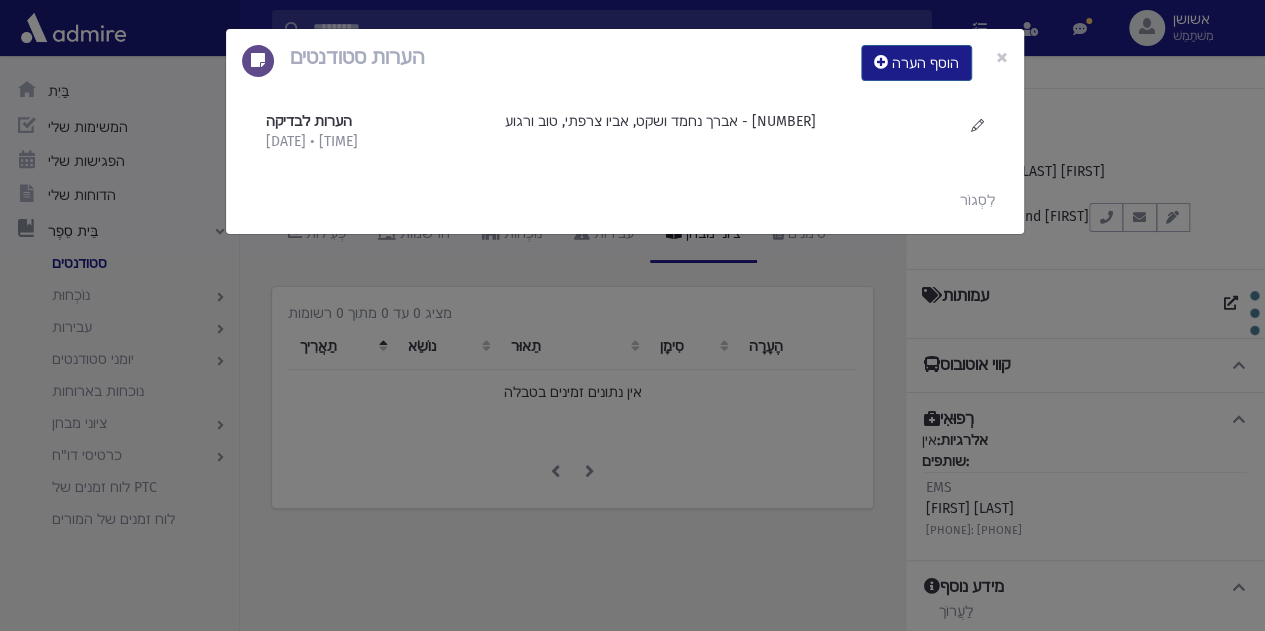 click on "הערות סטודנטים
הוסף הערה
×
הערות לבדיקה
8/3/2025 • 18:05" at bounding box center [632, 315] 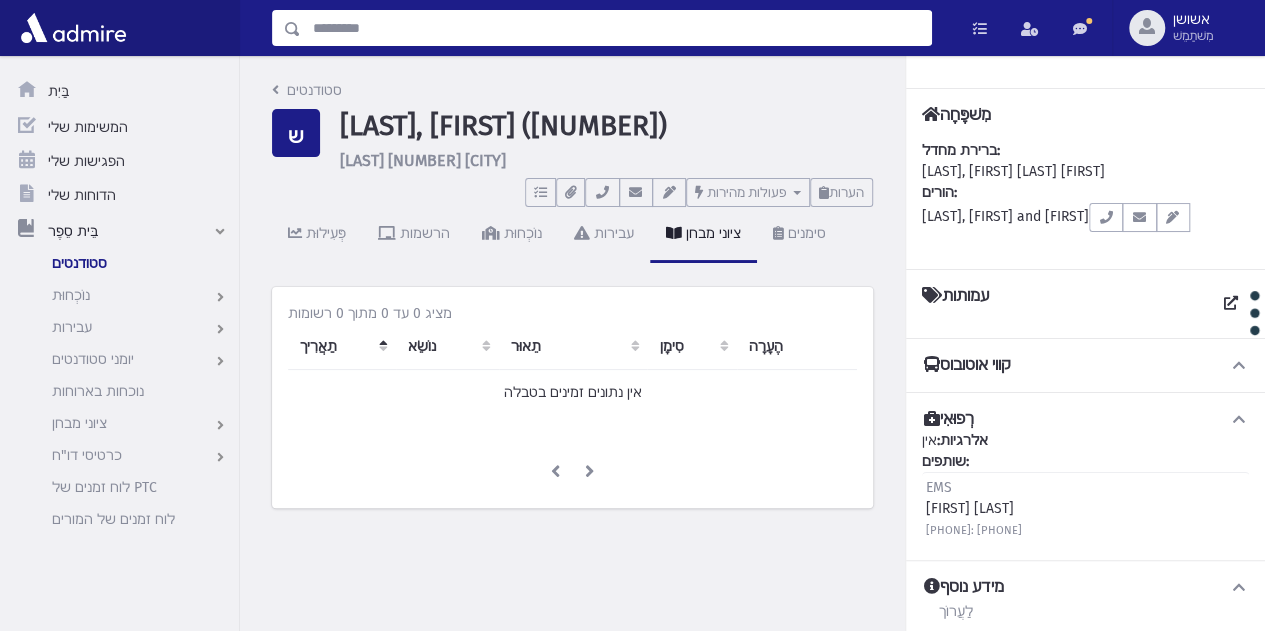 click at bounding box center (616, 28) 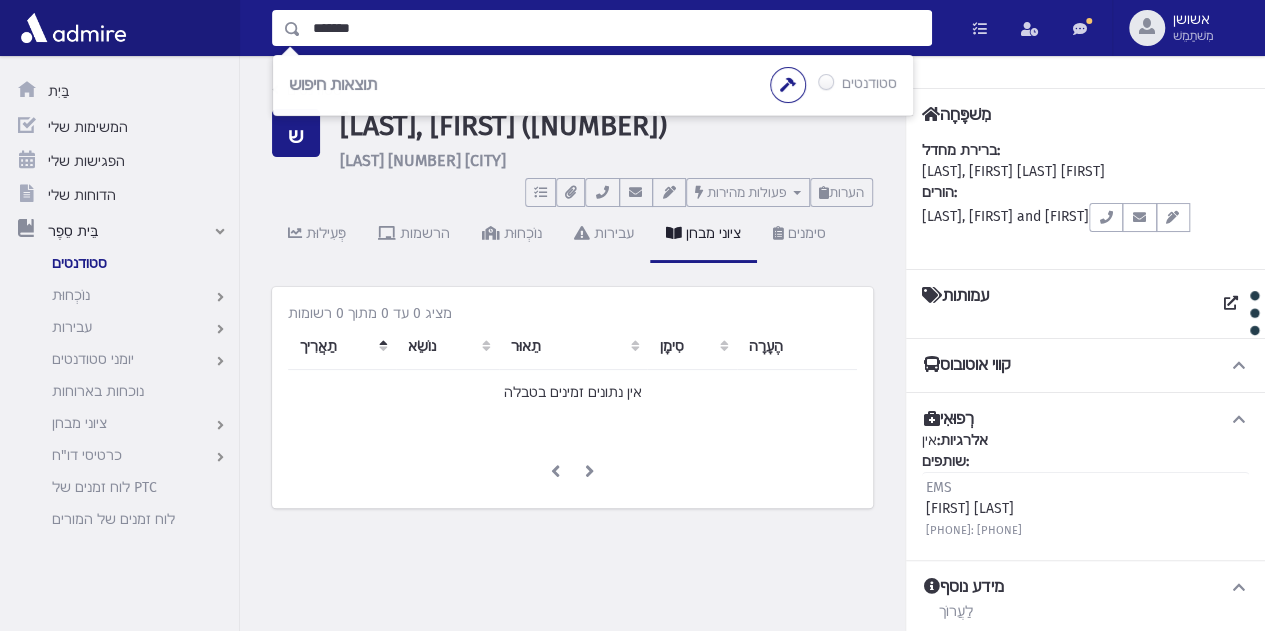 type on "*******" 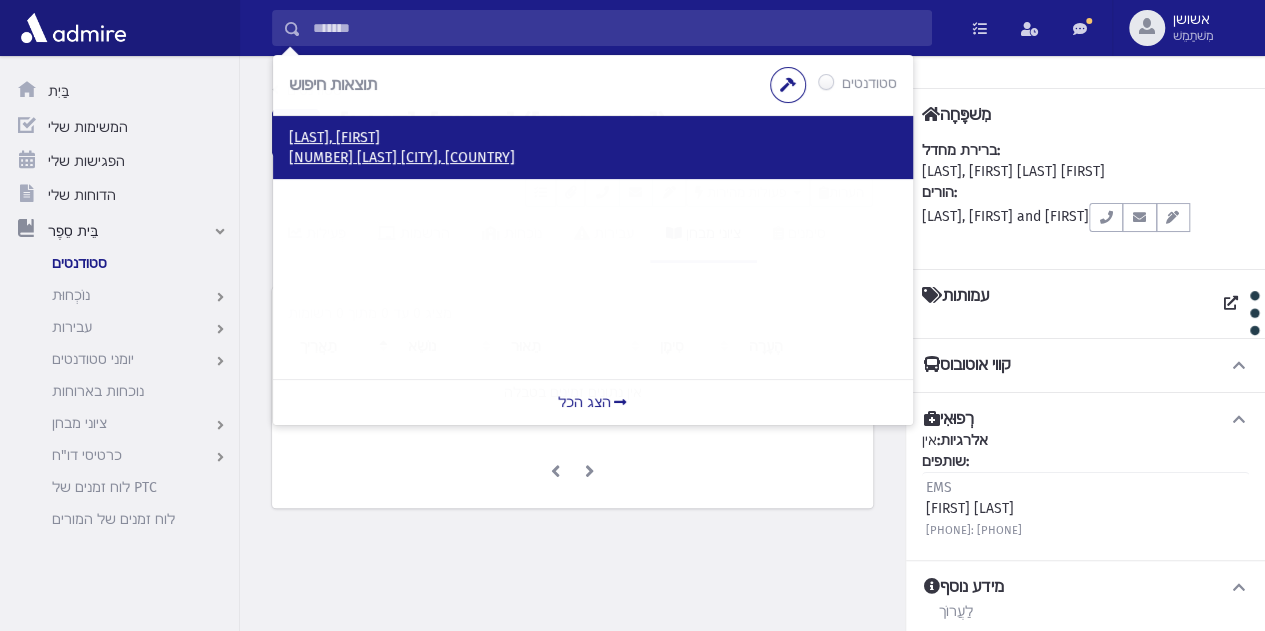 click on "נוימן, יוסף" at bounding box center (593, 138) 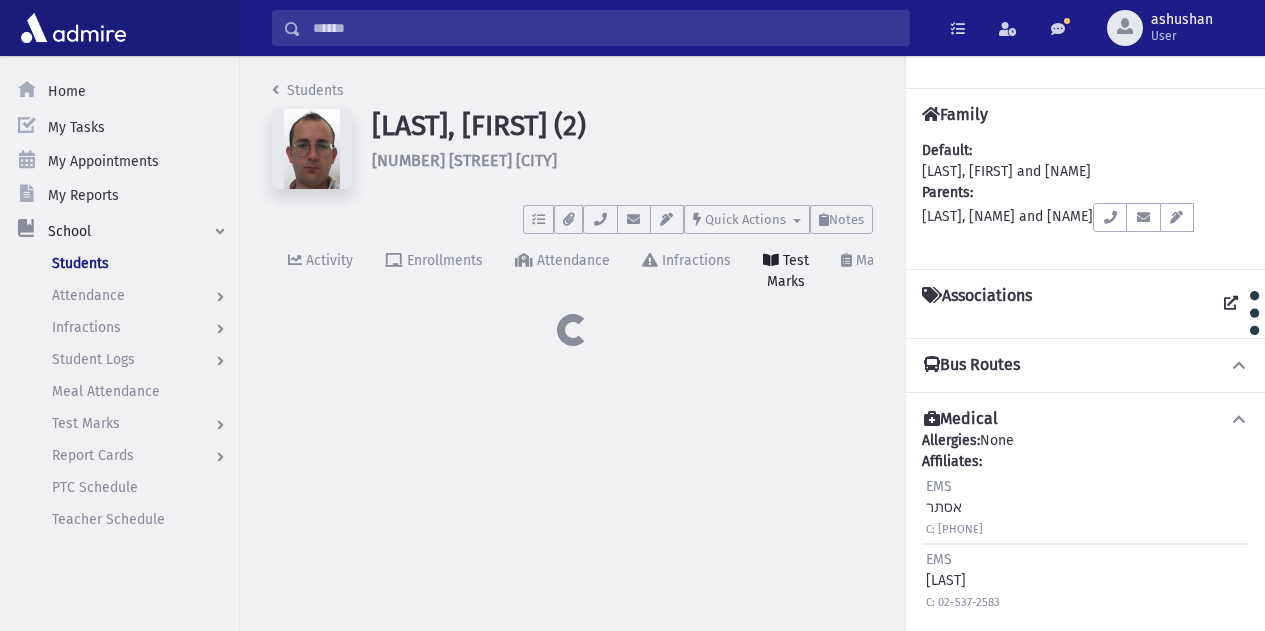 scroll, scrollTop: 0, scrollLeft: 0, axis: both 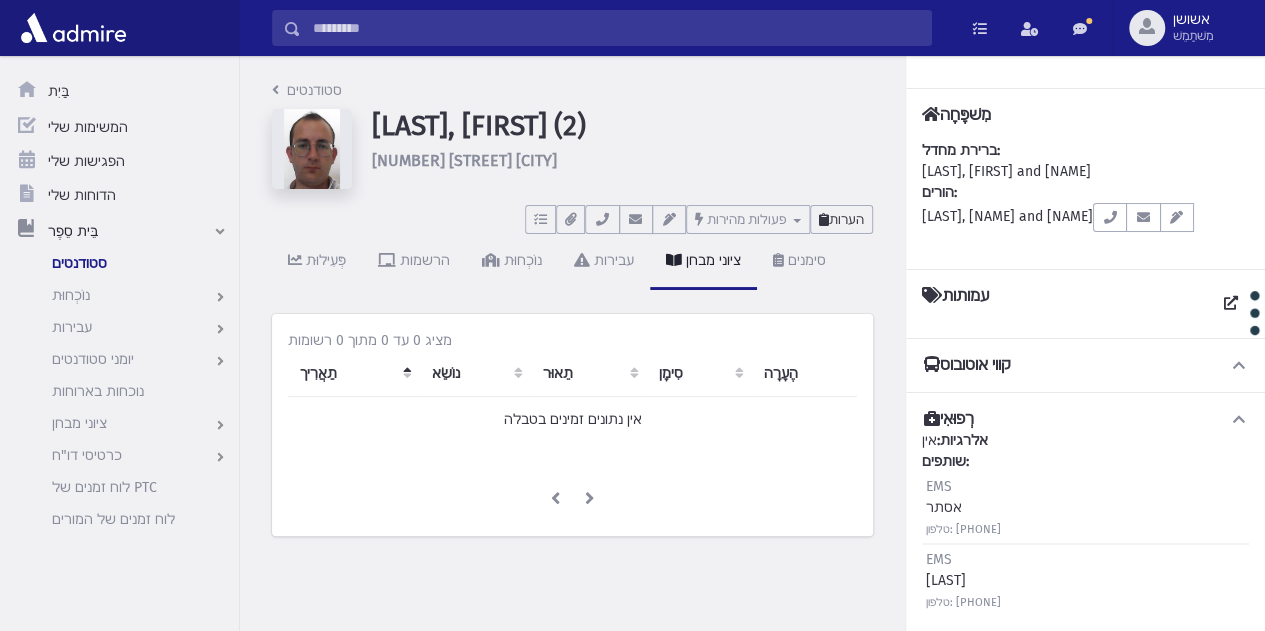 click on "הערות" at bounding box center (846, 219) 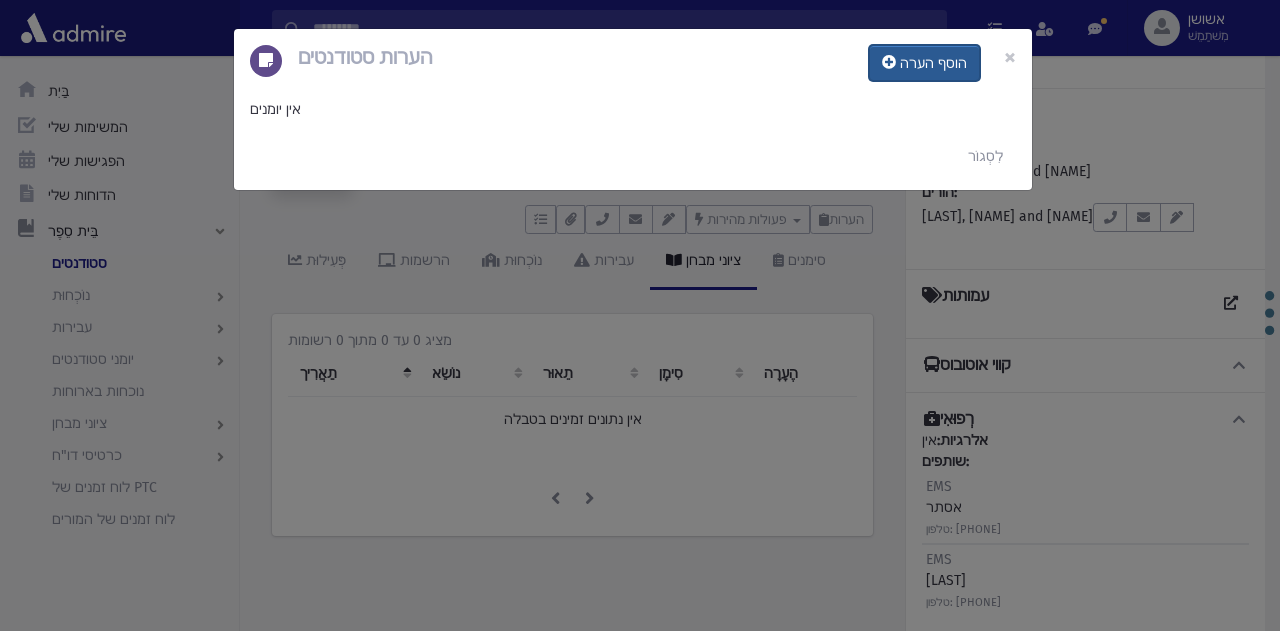 click on "הוסף הערה" at bounding box center [924, 63] 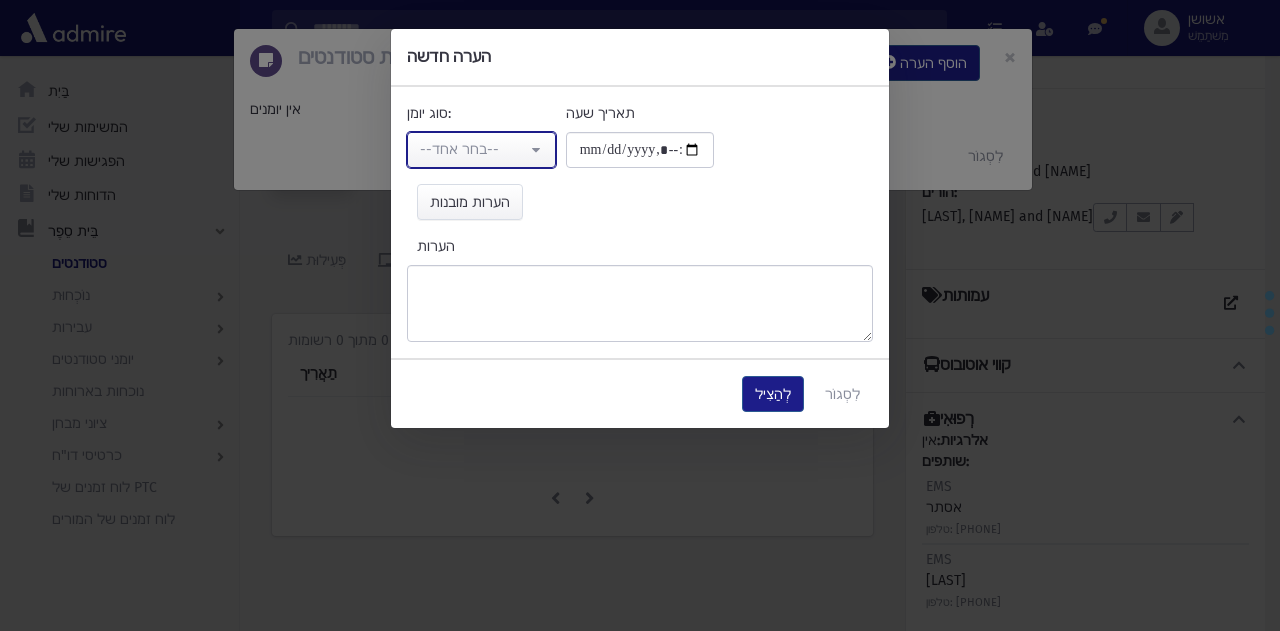 click on "--בחר אחד--" at bounding box center (473, 149) 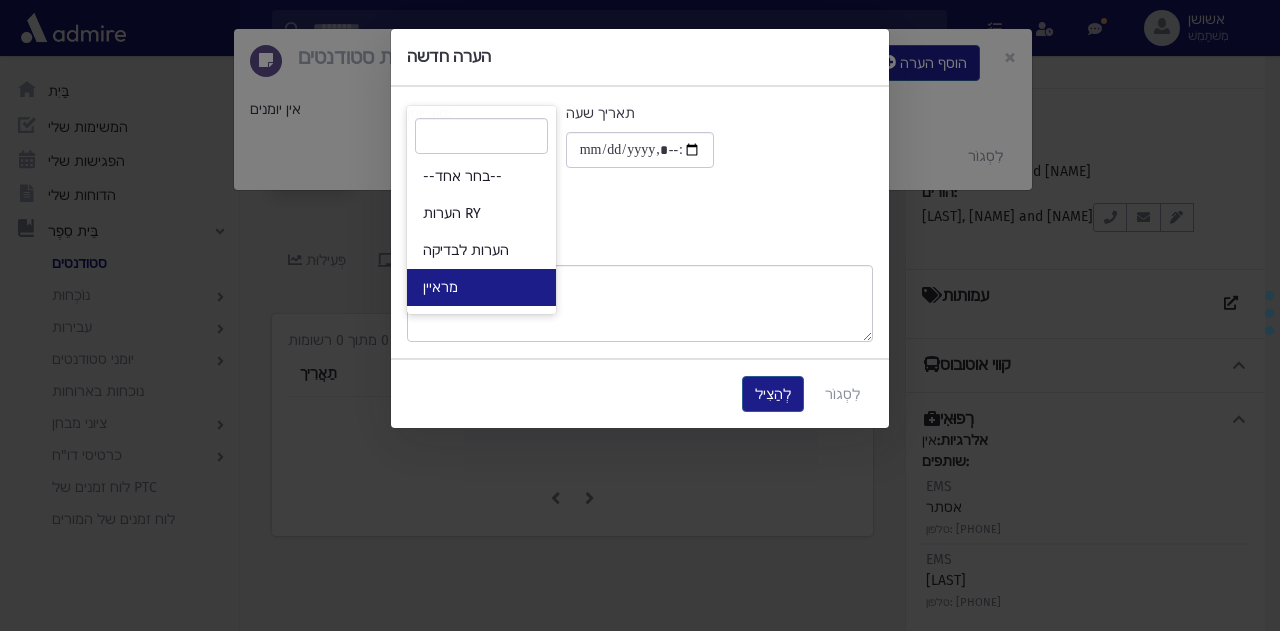 click on "מראיין" at bounding box center [481, 287] 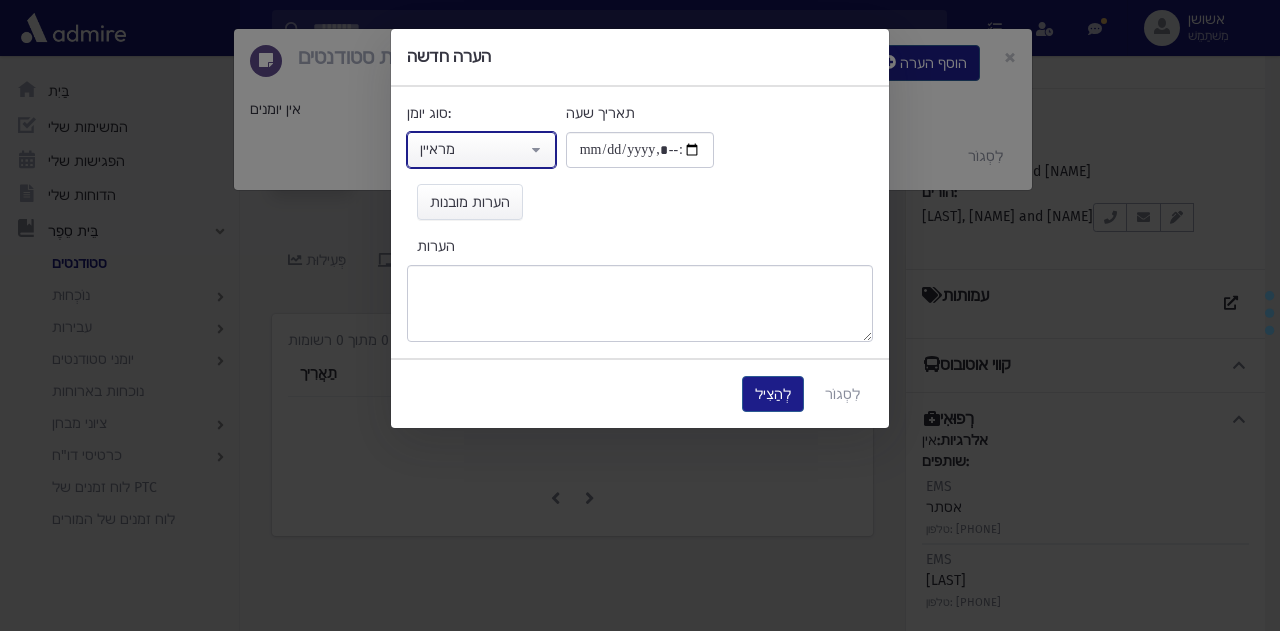 click on "מראיין" at bounding box center (473, 149) 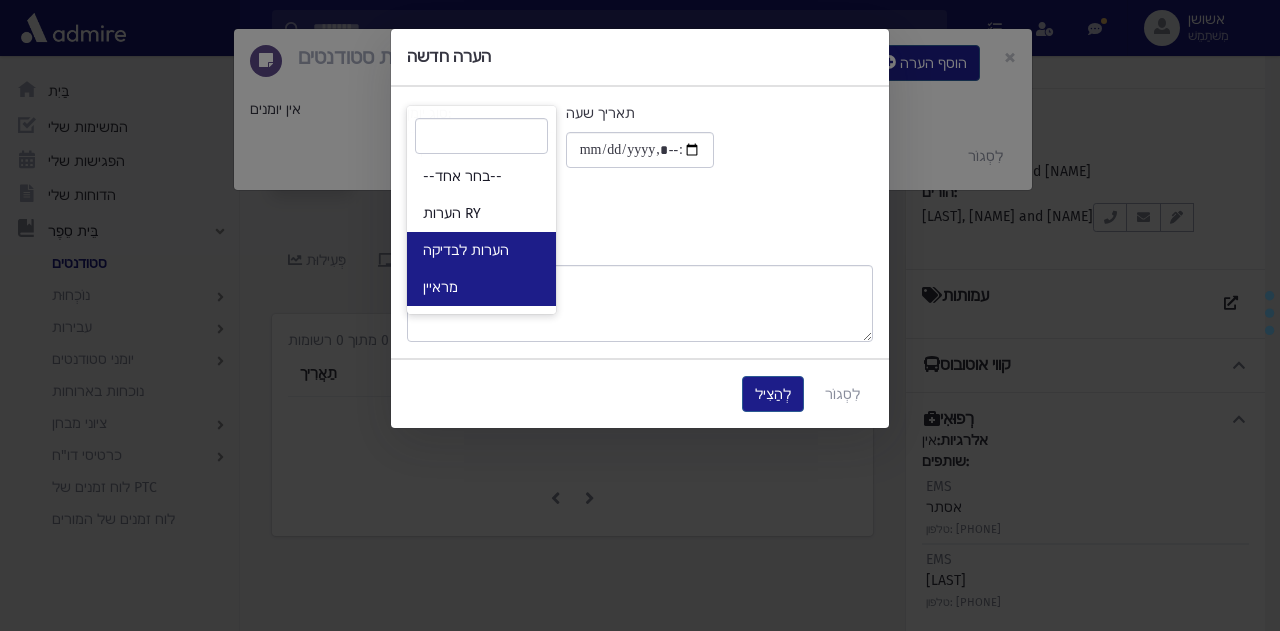 click on "הערות לבדיקה" at bounding box center [481, 250] 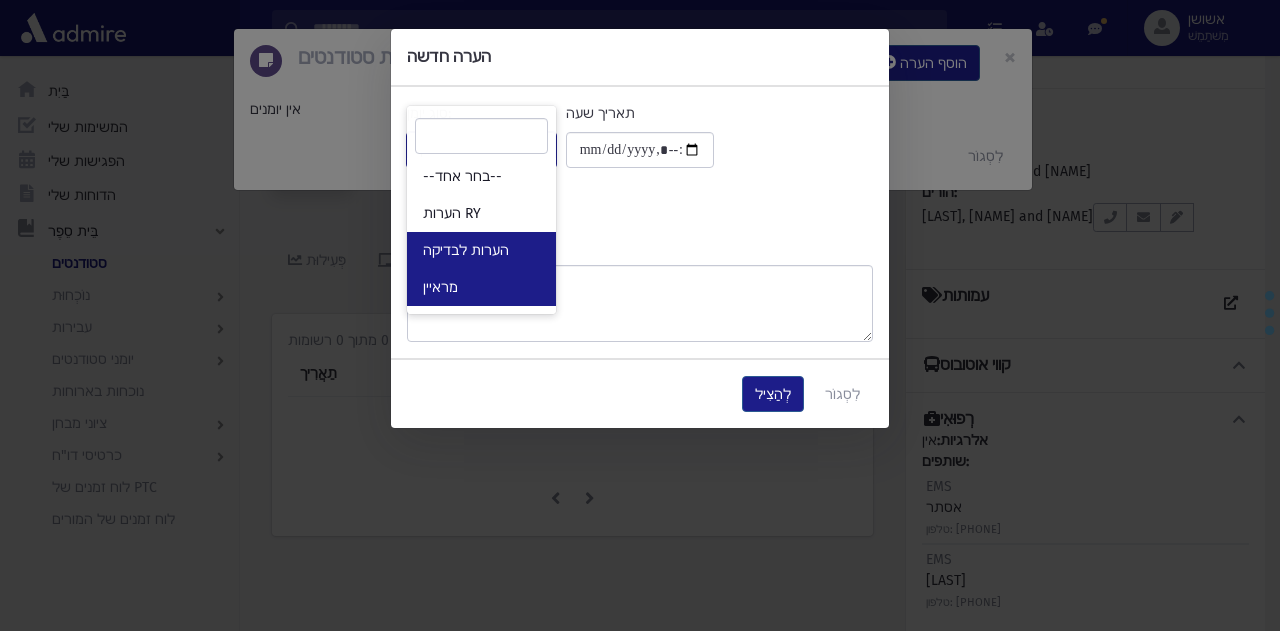 select on "*" 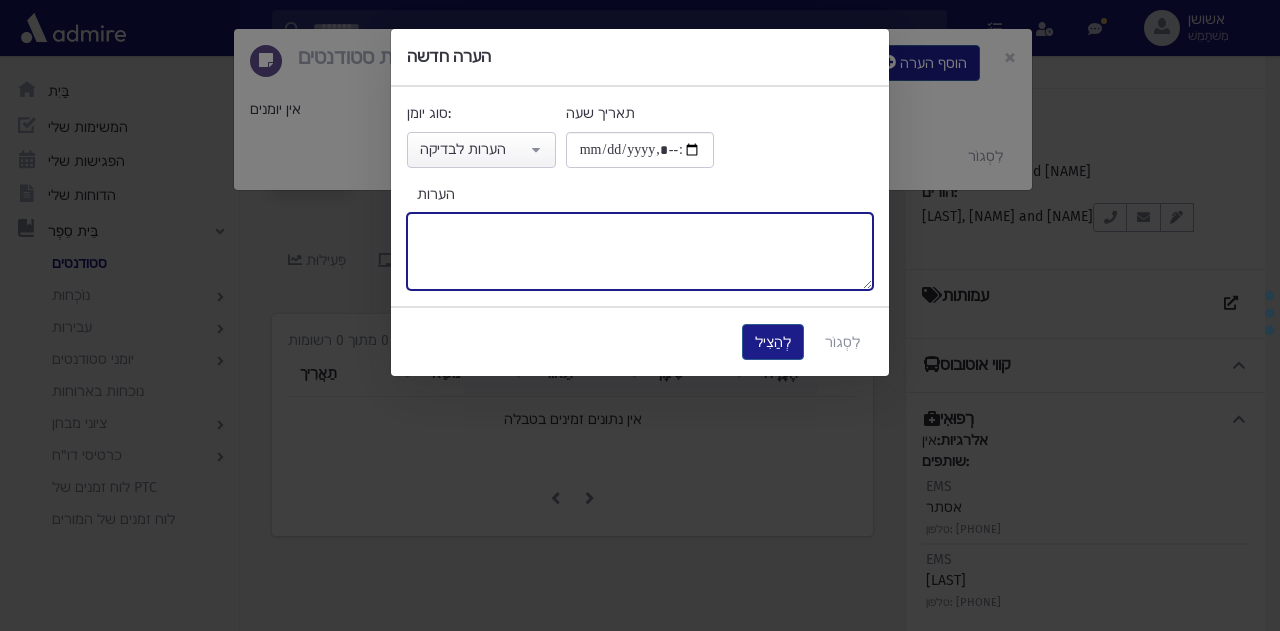 click on "הערות" at bounding box center (640, 251) 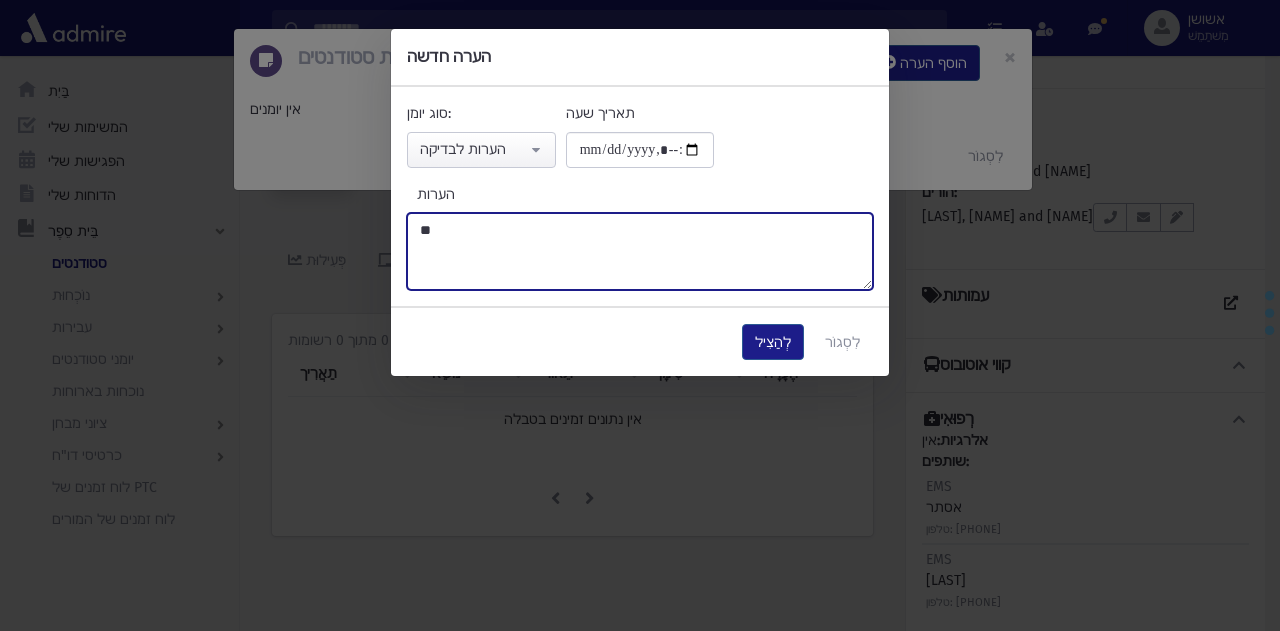 type on "*" 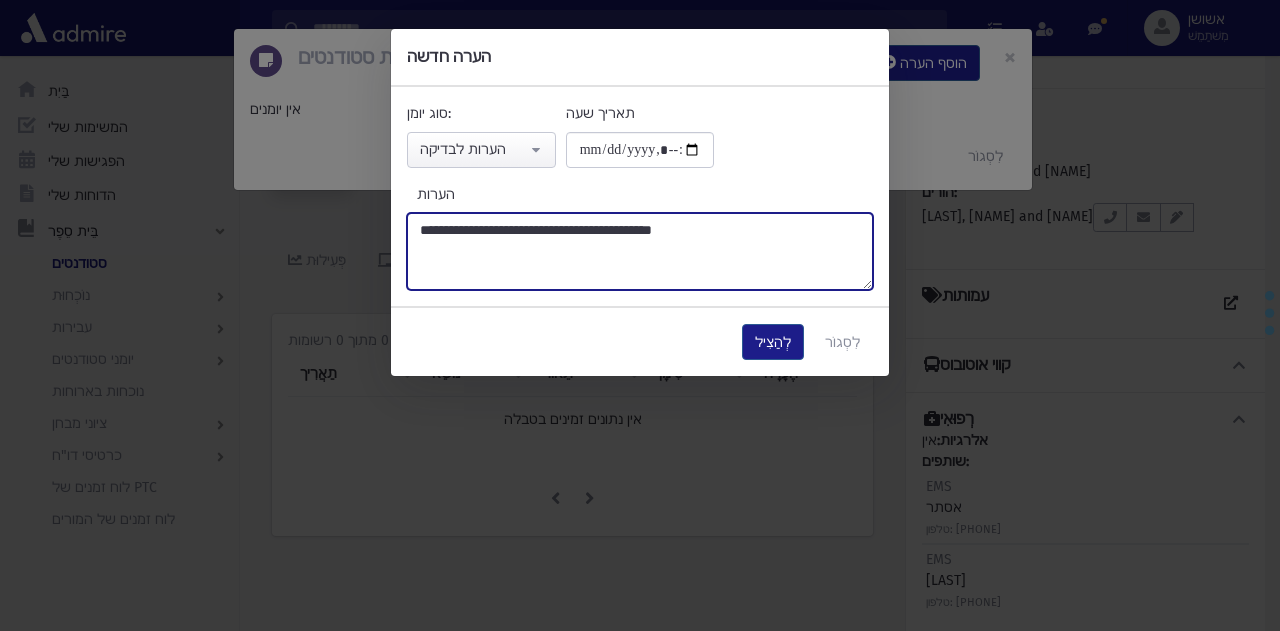 drag, startPoint x: 540, startPoint y: 230, endPoint x: 566, endPoint y: 235, distance: 26.476404 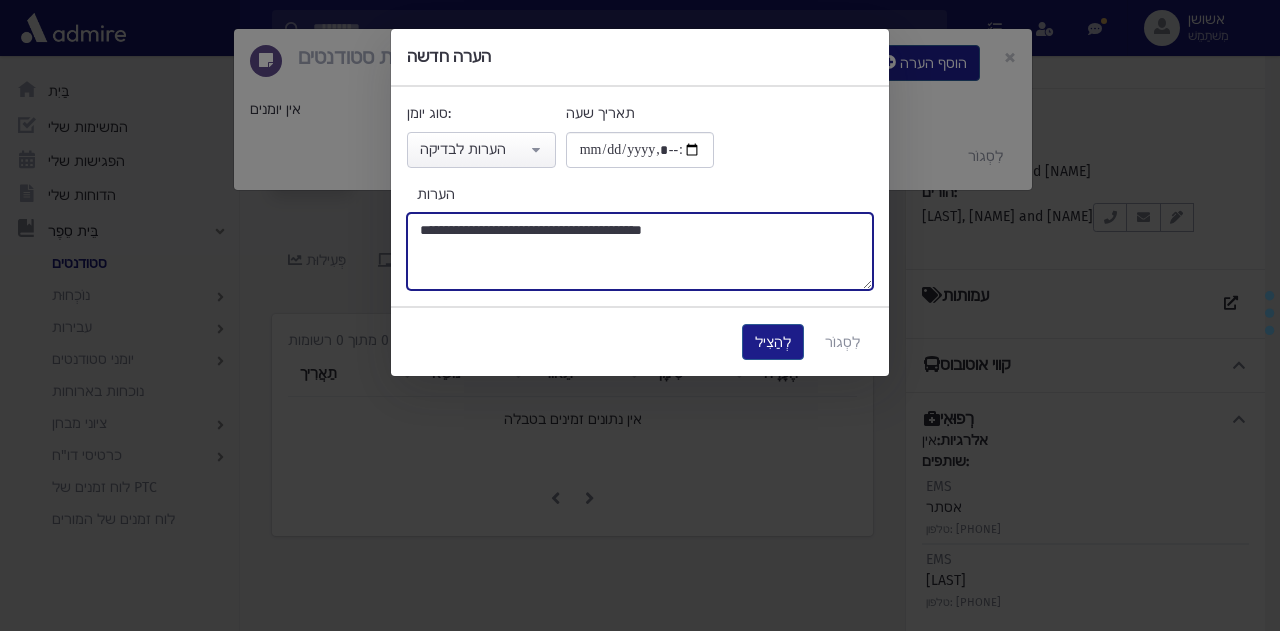 click on "**********" at bounding box center [640, 251] 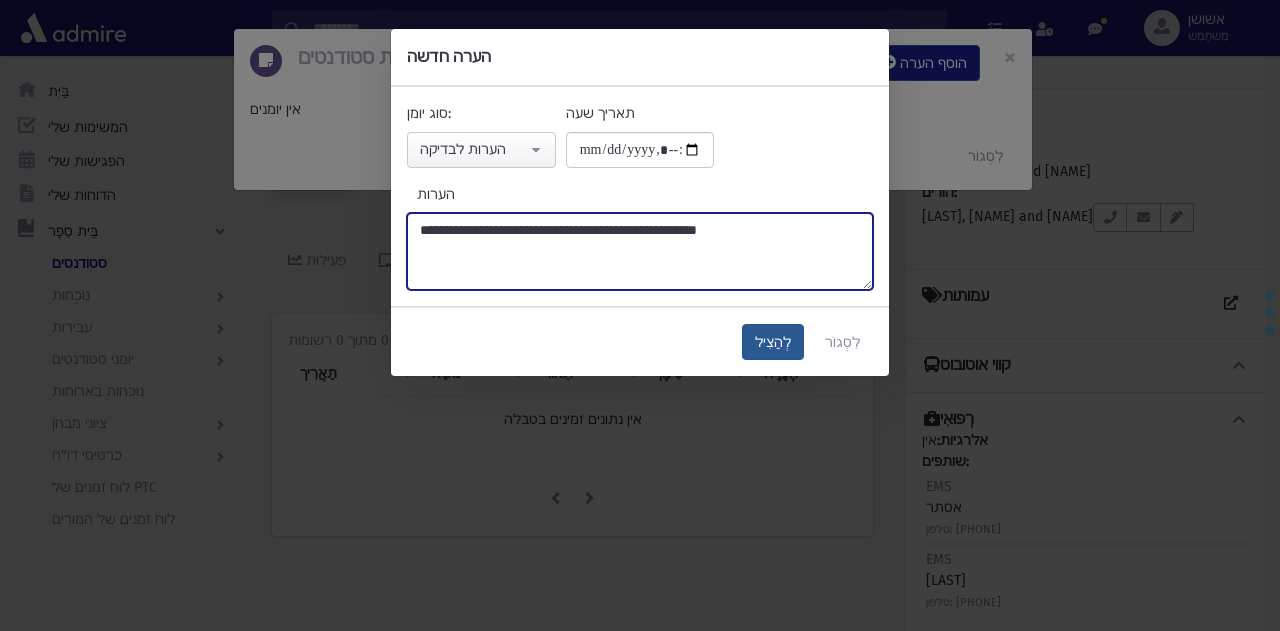 type on "**********" 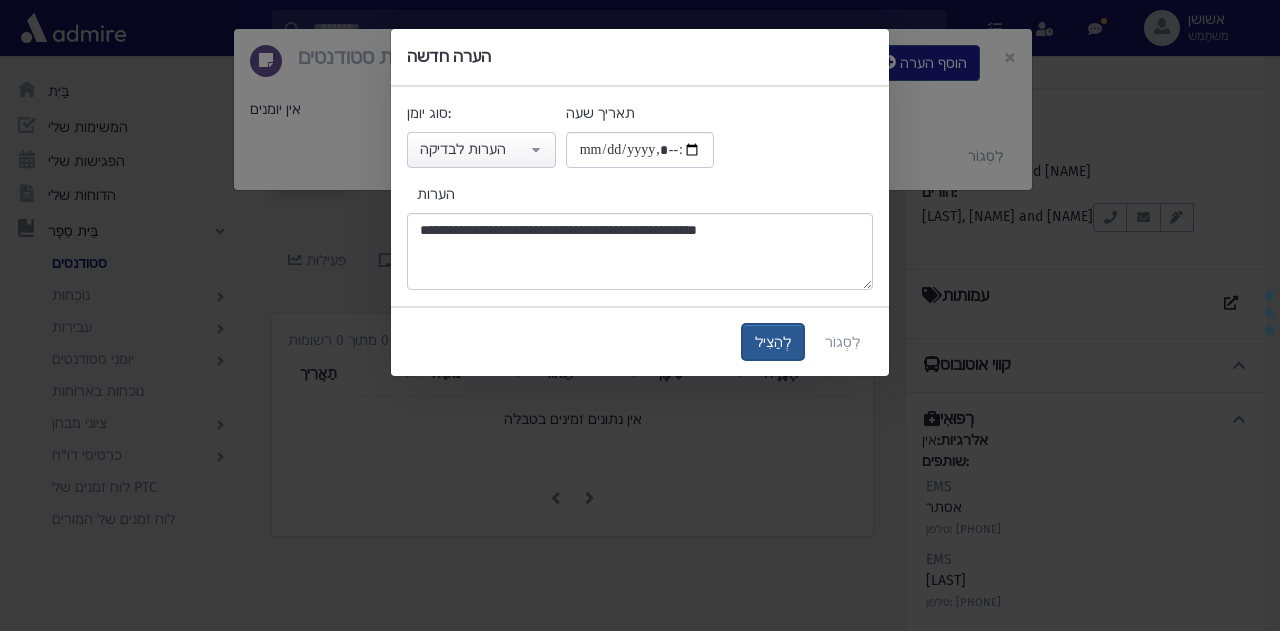 click on "לְהַצִיל" at bounding box center [773, 342] 